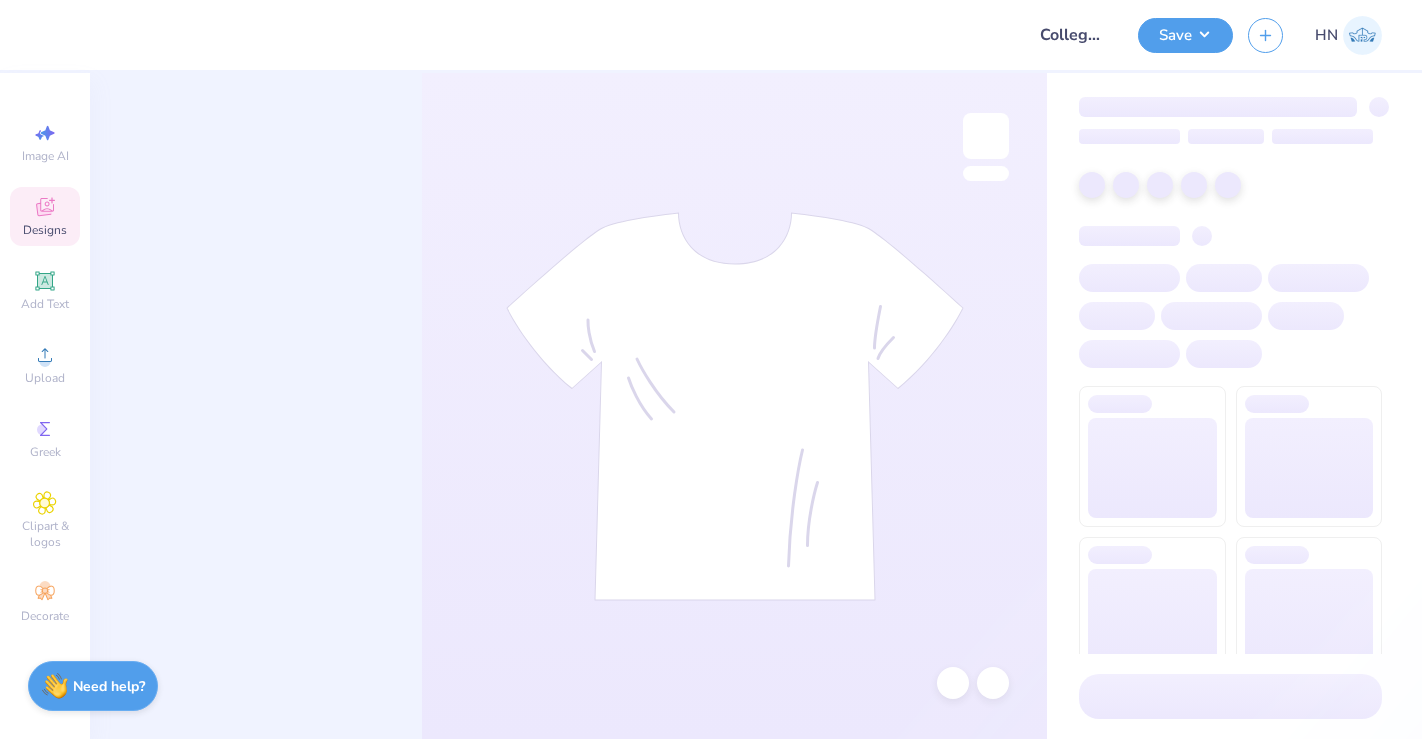 scroll, scrollTop: 0, scrollLeft: 0, axis: both 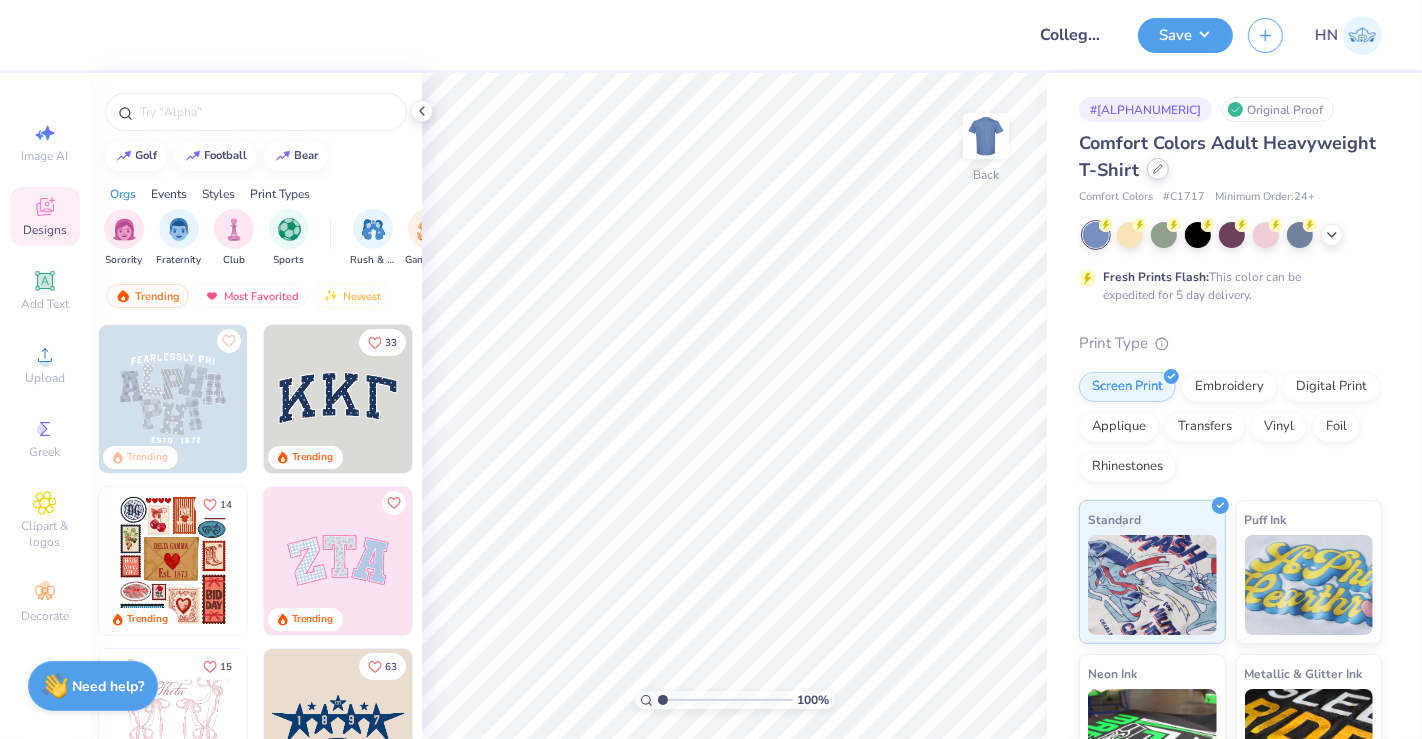 click at bounding box center [1158, 169] 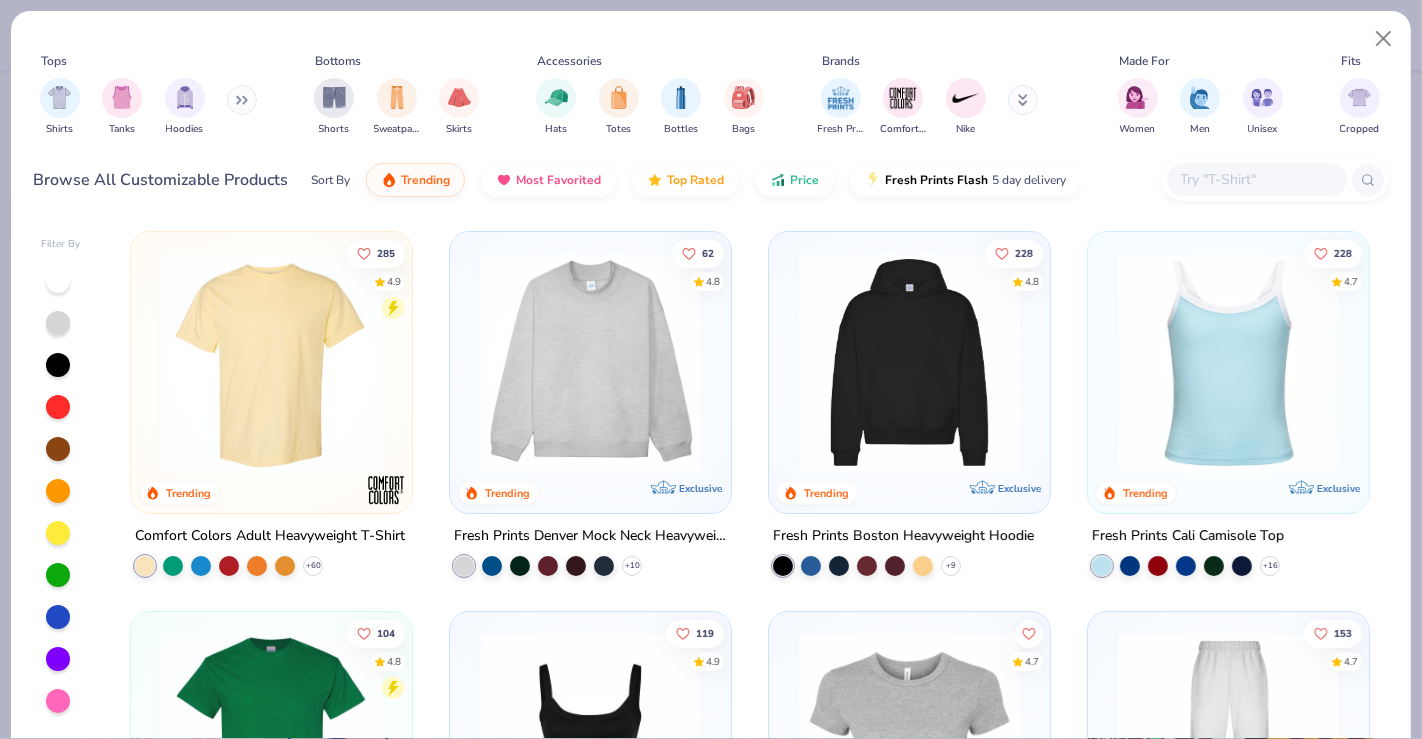 click at bounding box center (1256, 179) 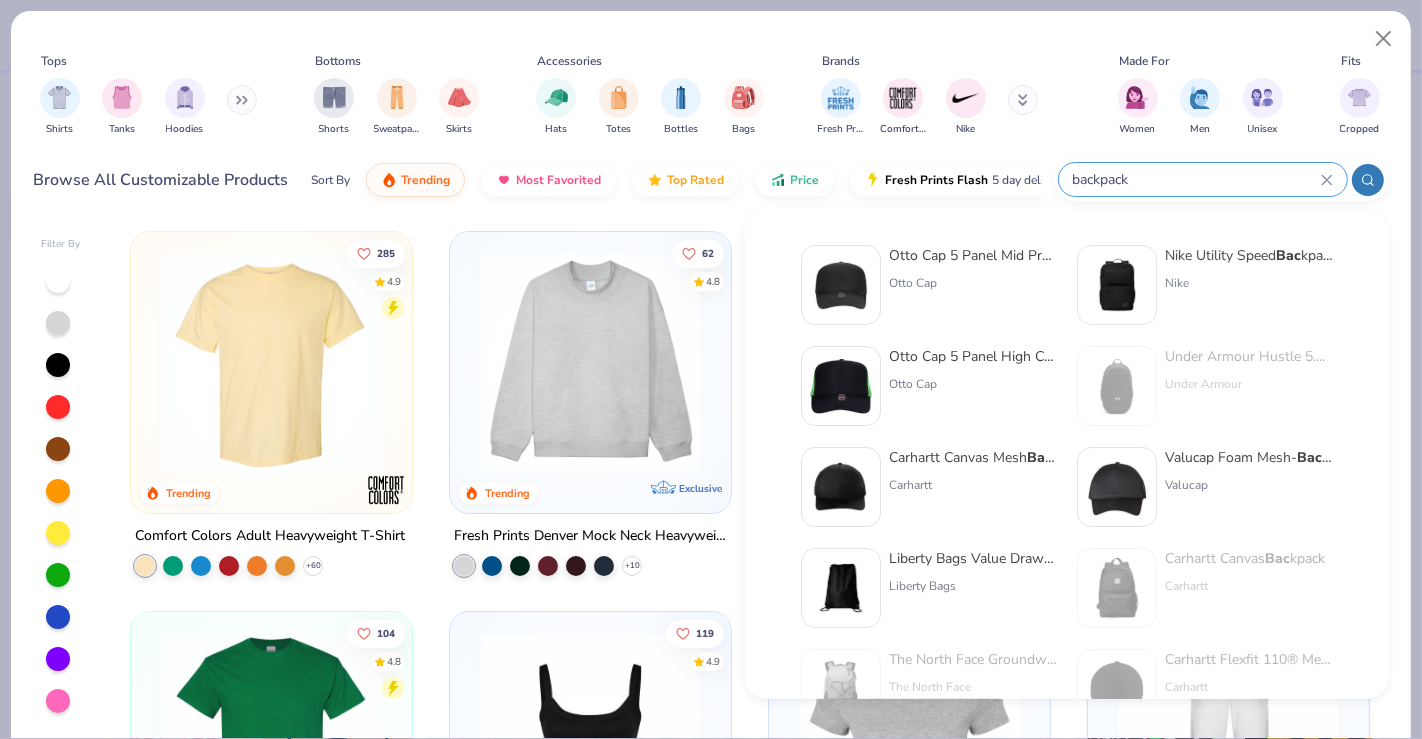 type on "backpack" 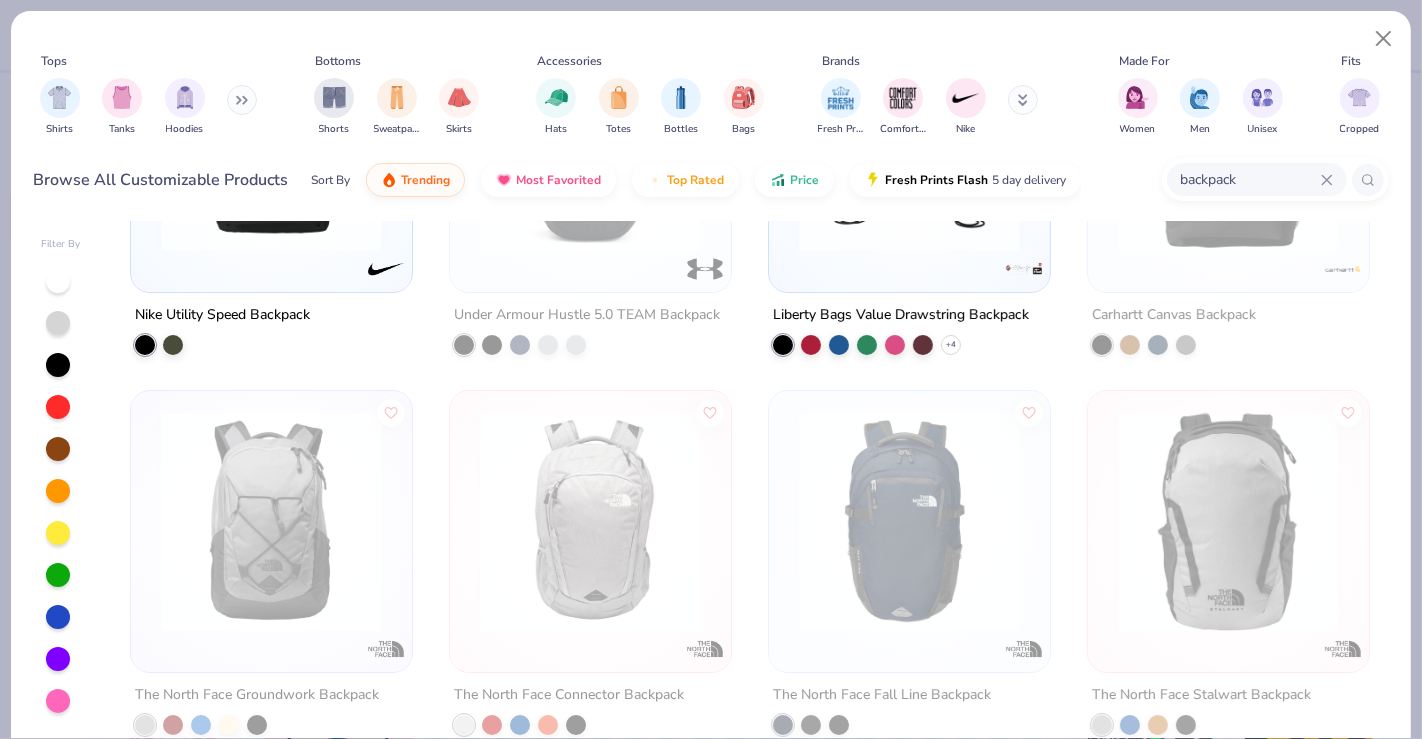 scroll, scrollTop: 222, scrollLeft: 0, axis: vertical 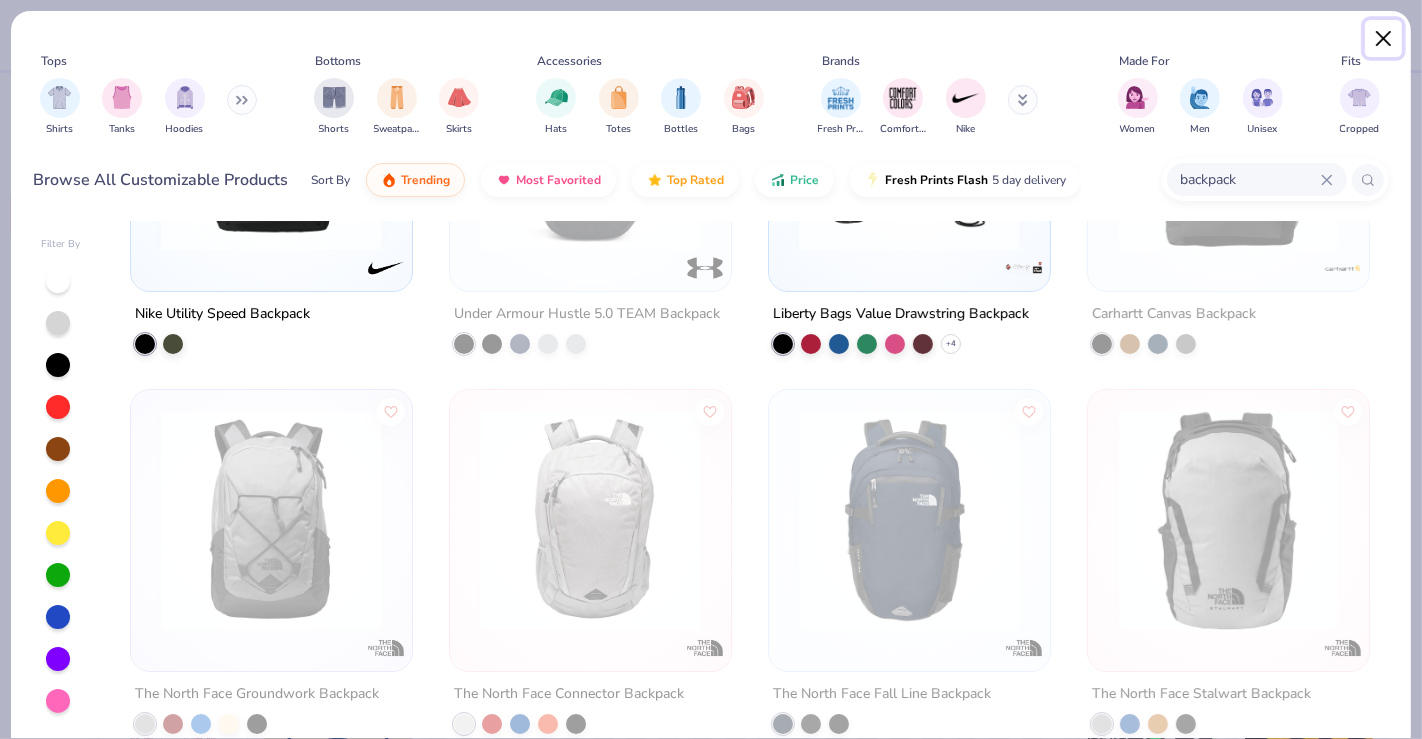 click at bounding box center (1384, 39) 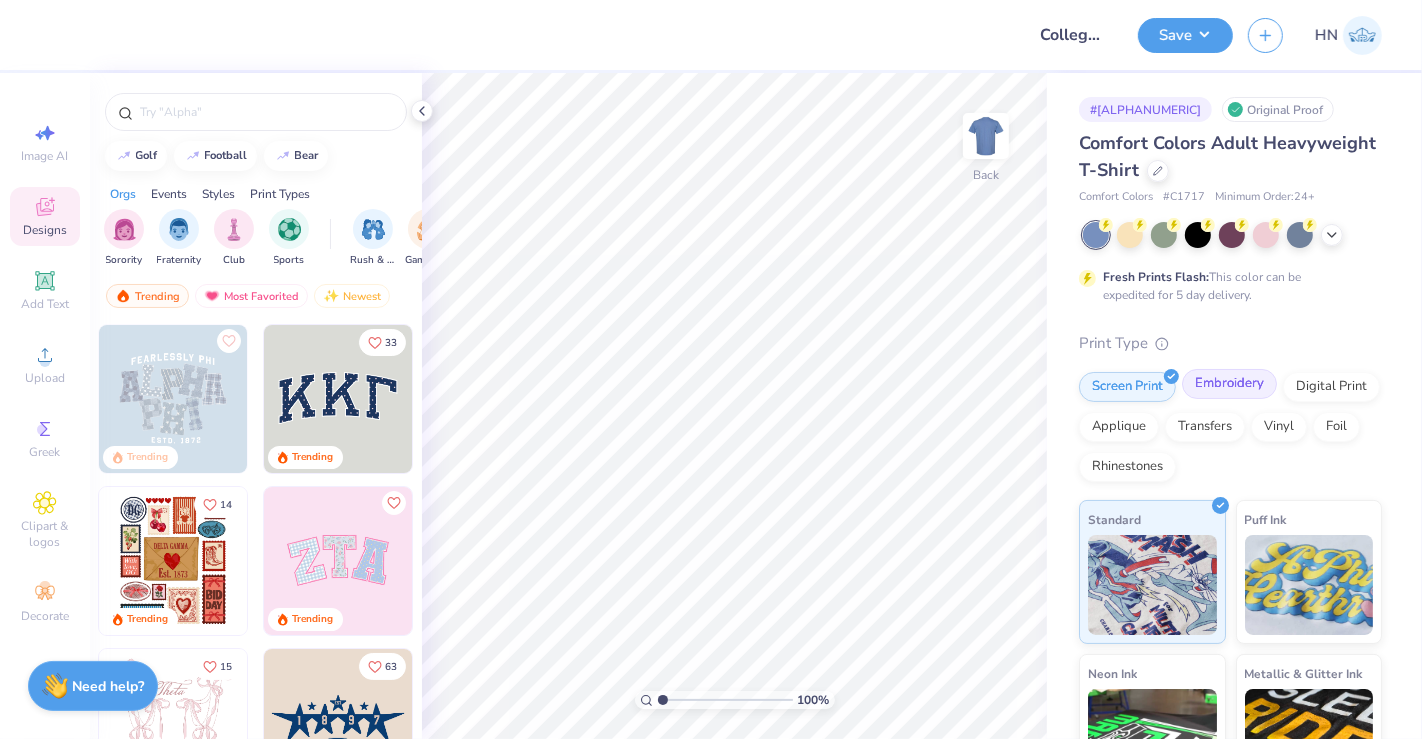 click on "Embroidery" at bounding box center (1229, 384) 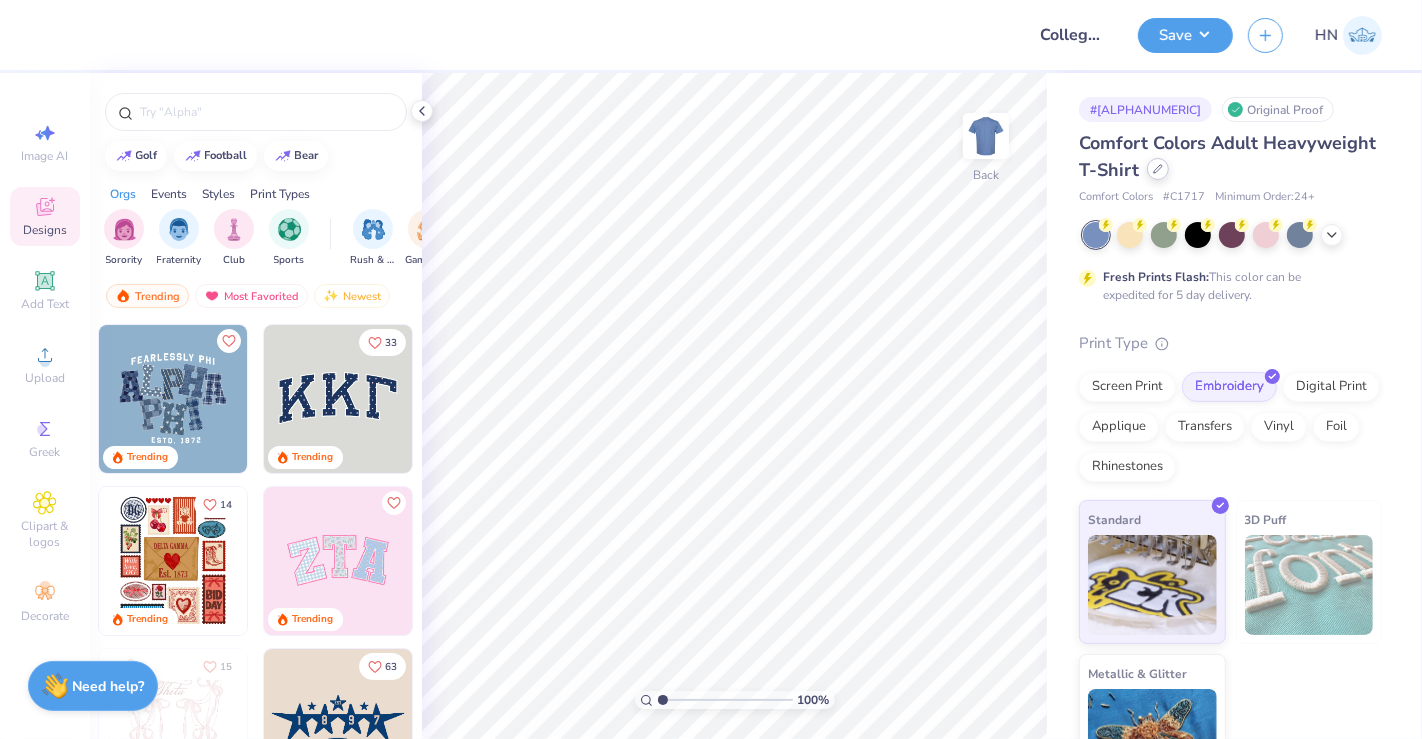 click 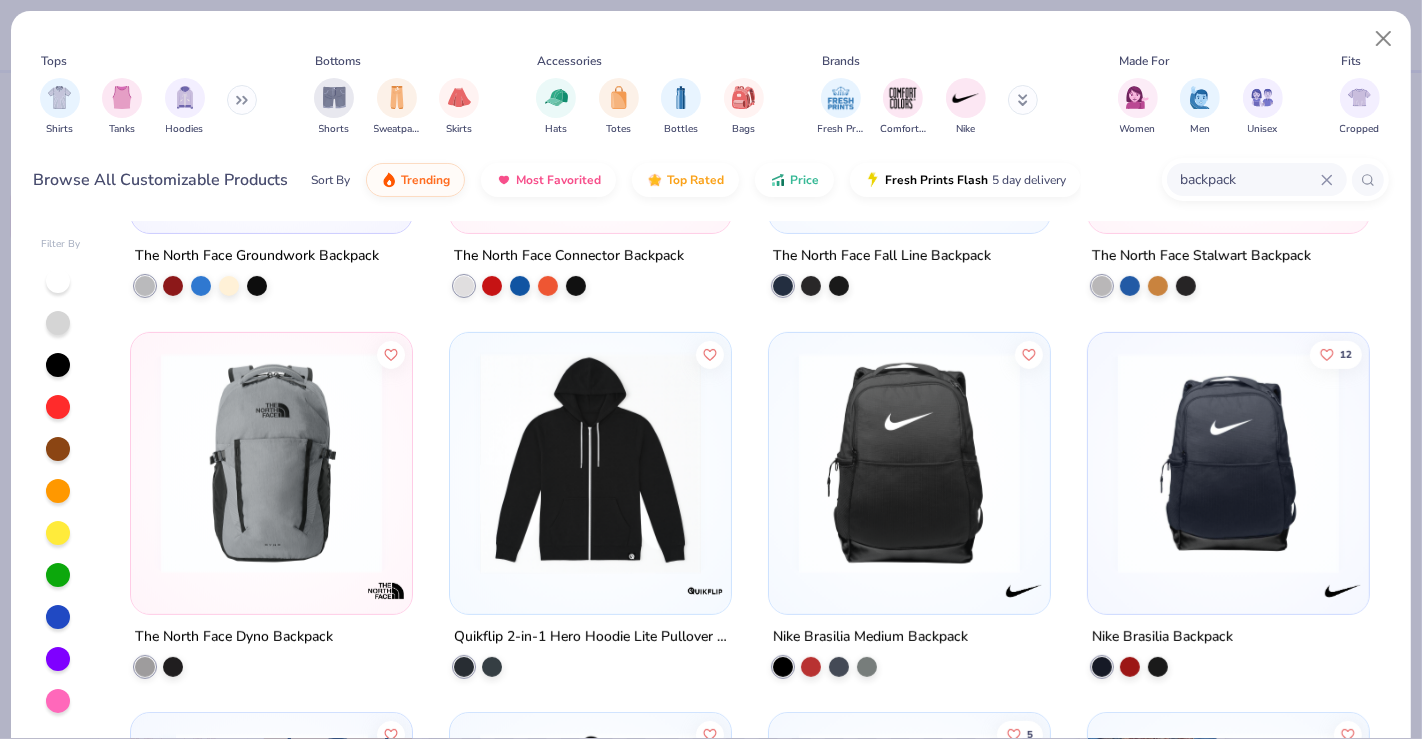 scroll, scrollTop: 666, scrollLeft: 0, axis: vertical 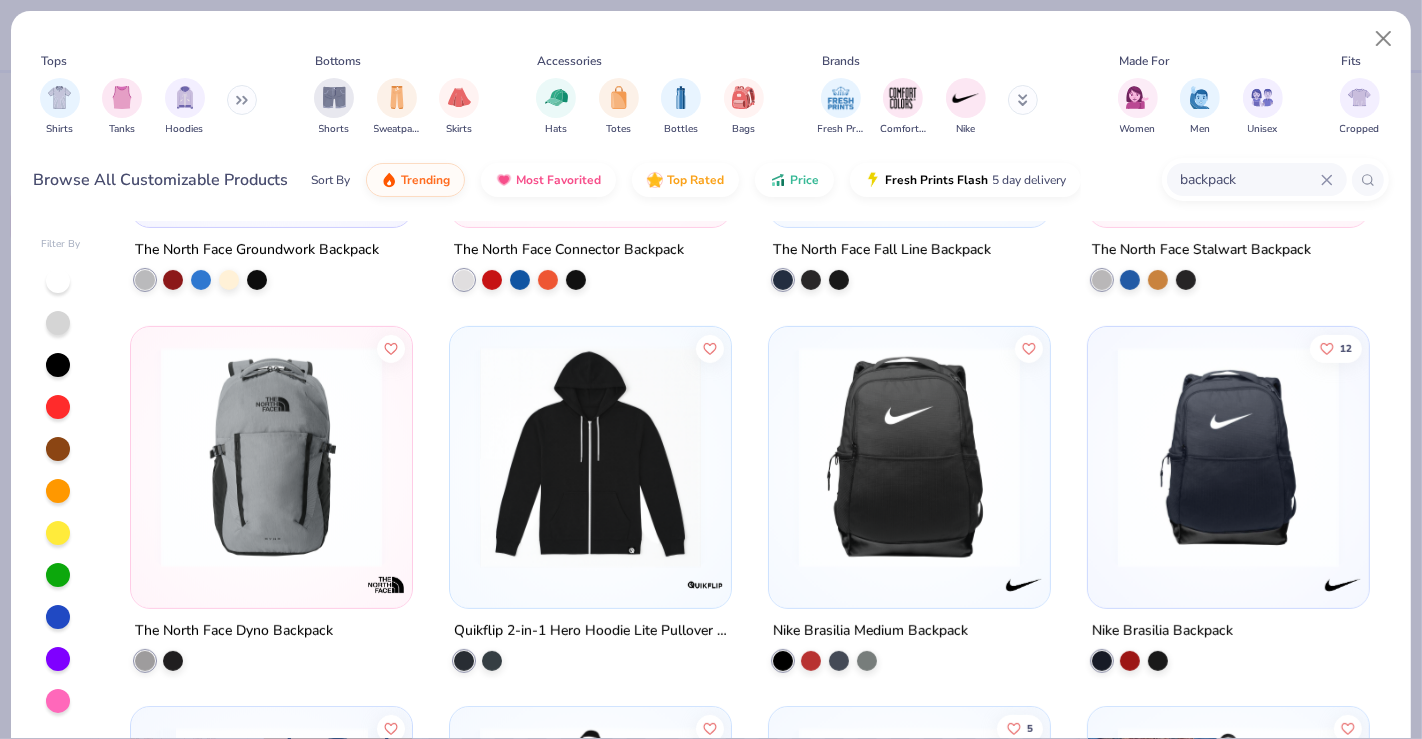 click at bounding box center (271, 456) 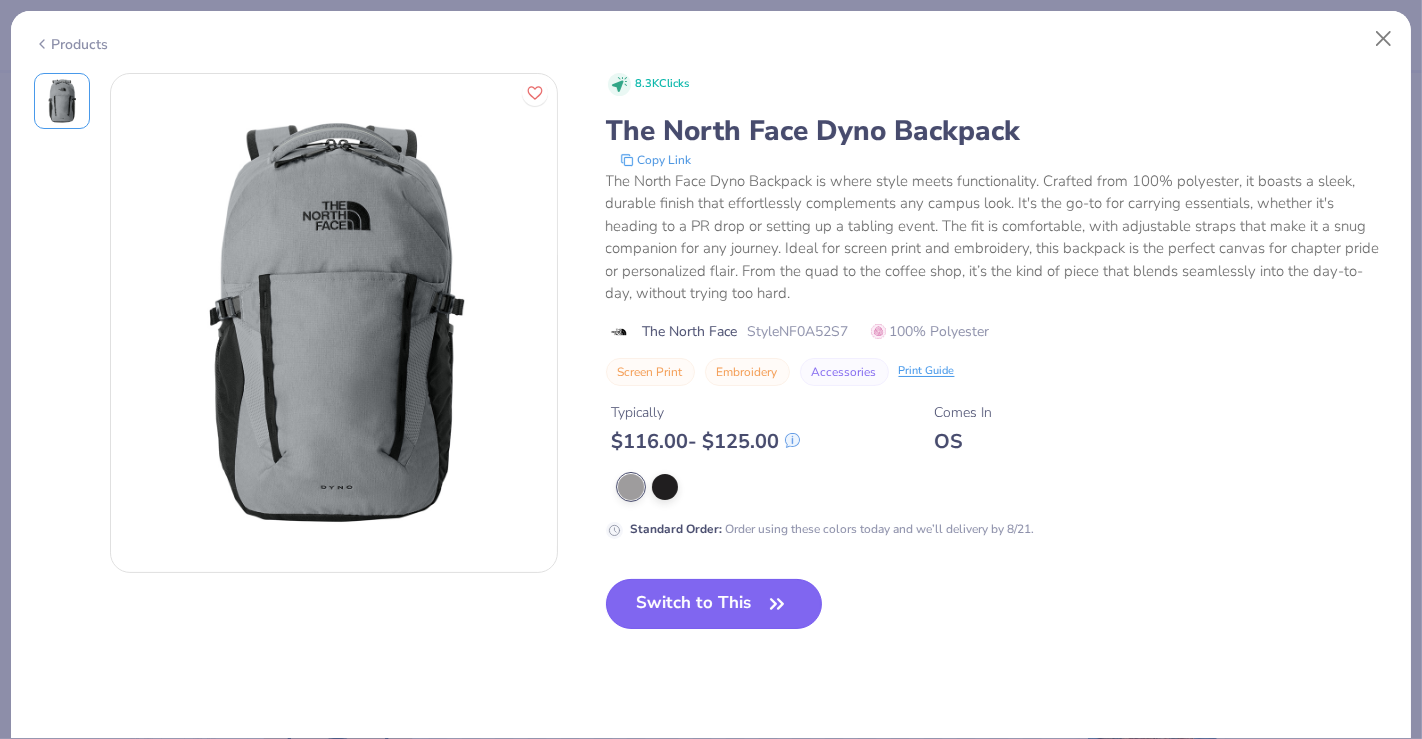 click on "Switch to This" at bounding box center (714, 604) 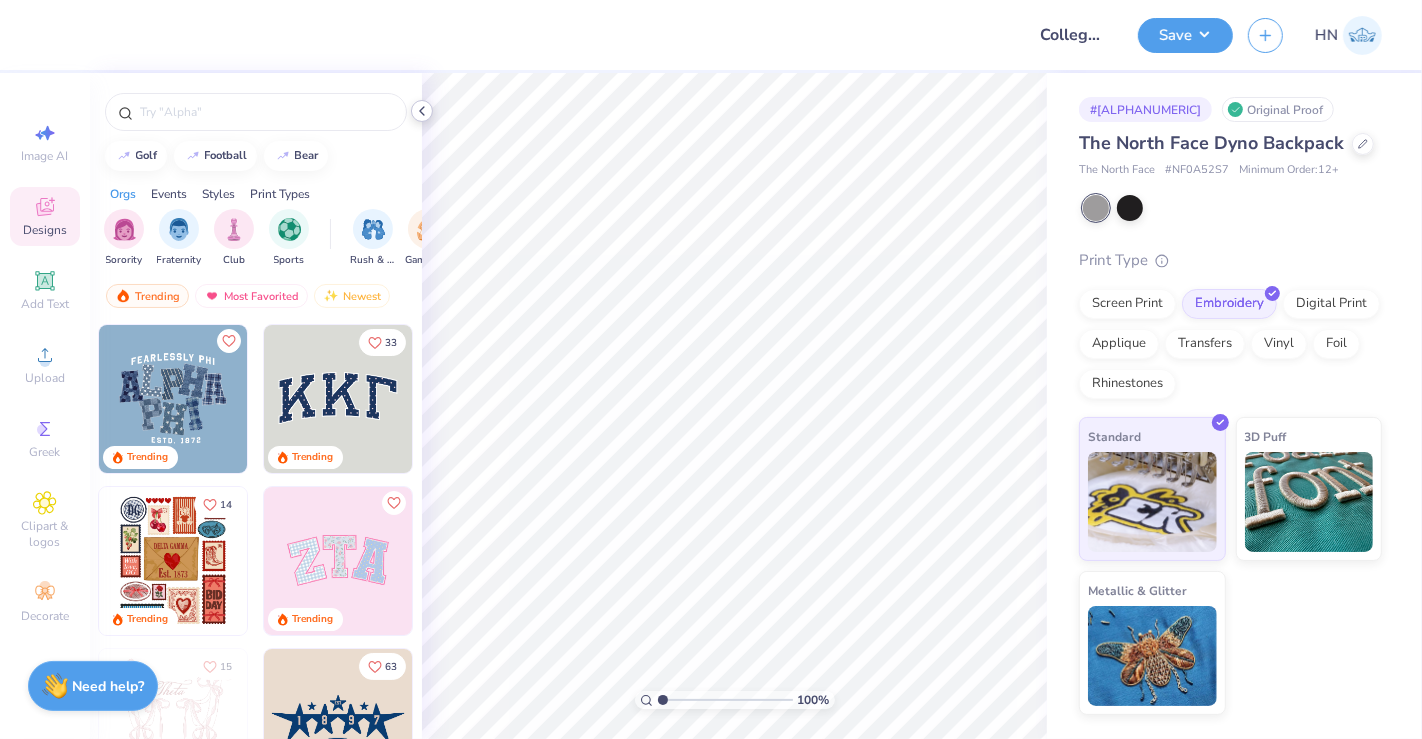 click 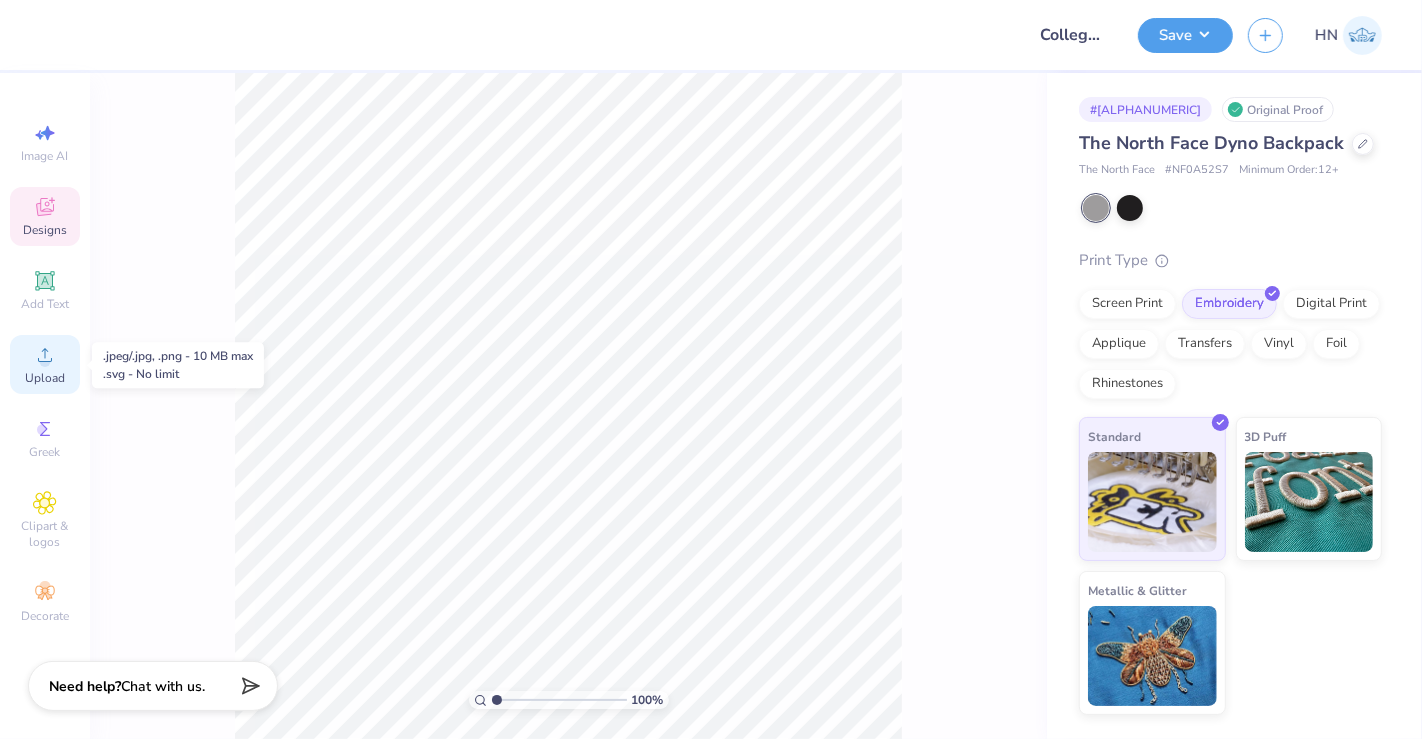 click on "Upload" at bounding box center [45, 378] 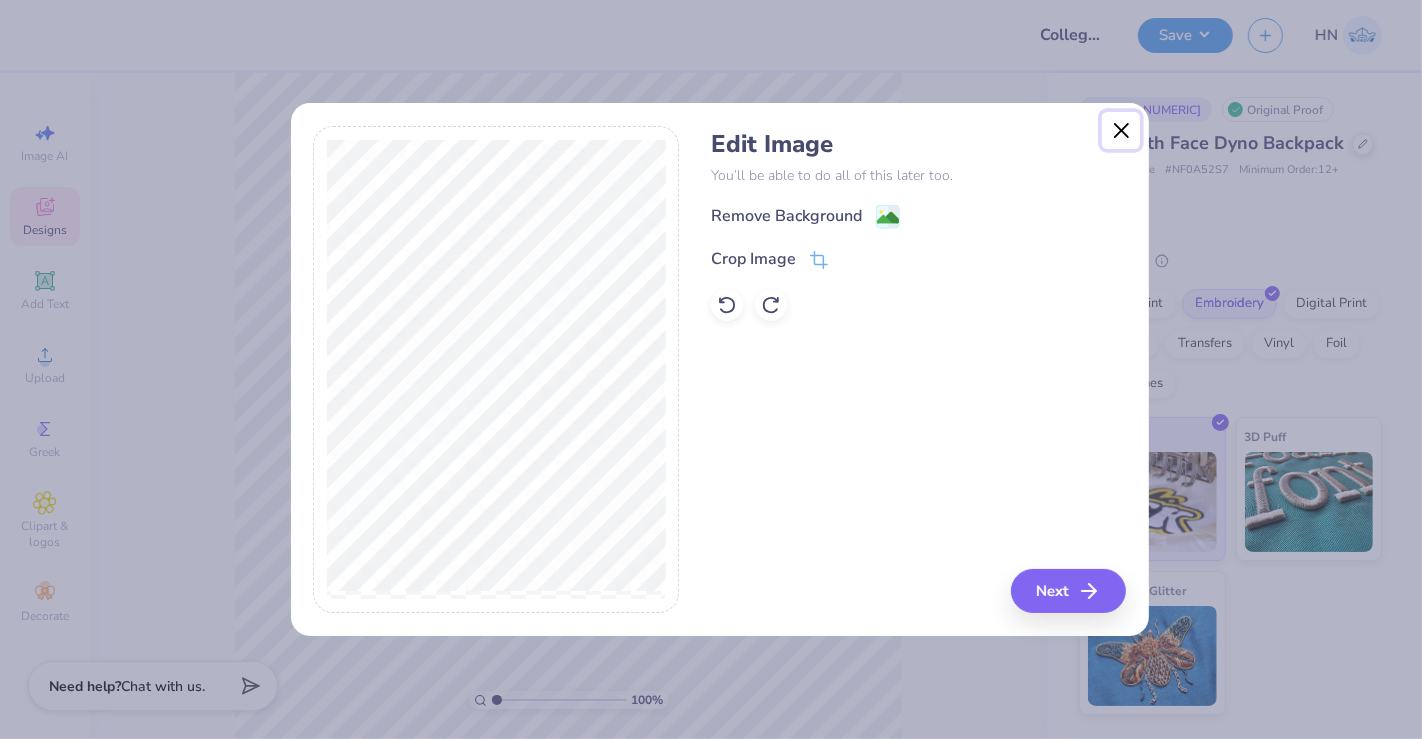 click at bounding box center [1121, 131] 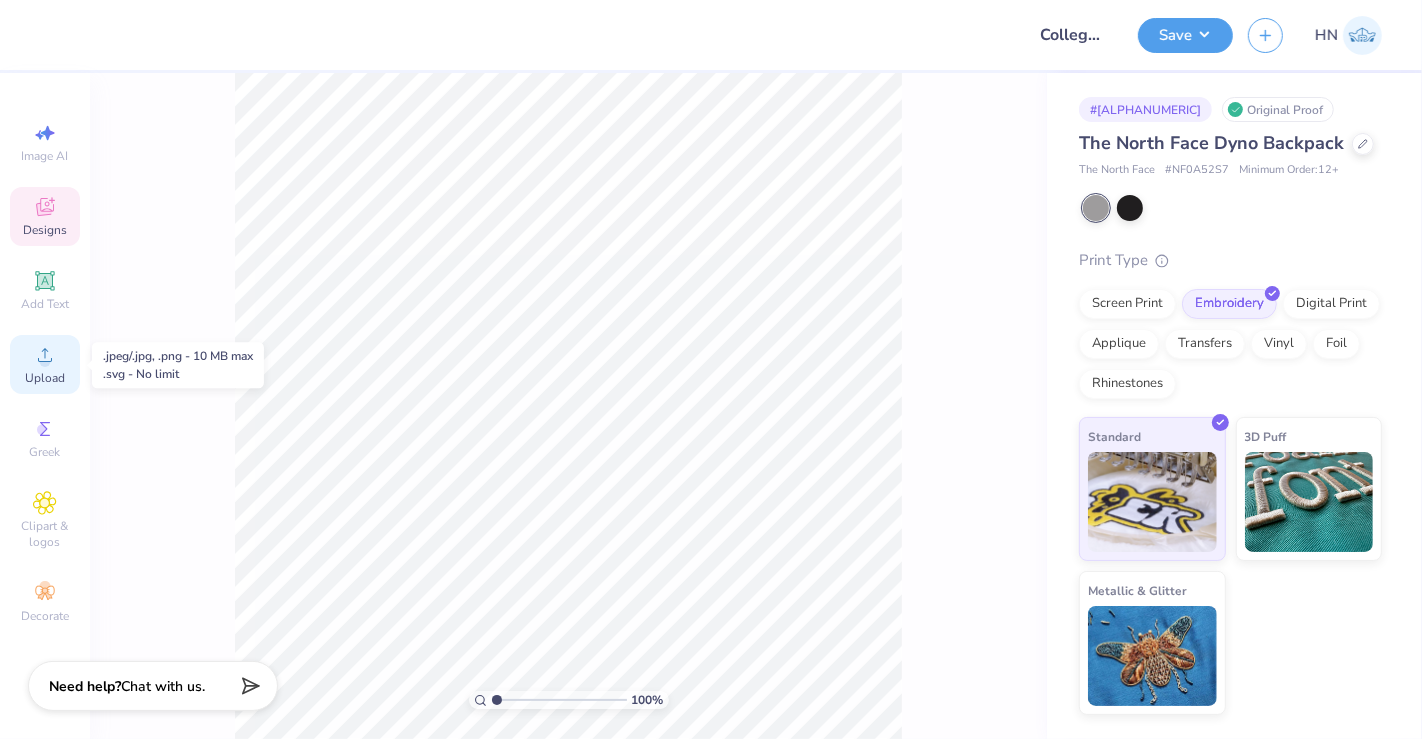click 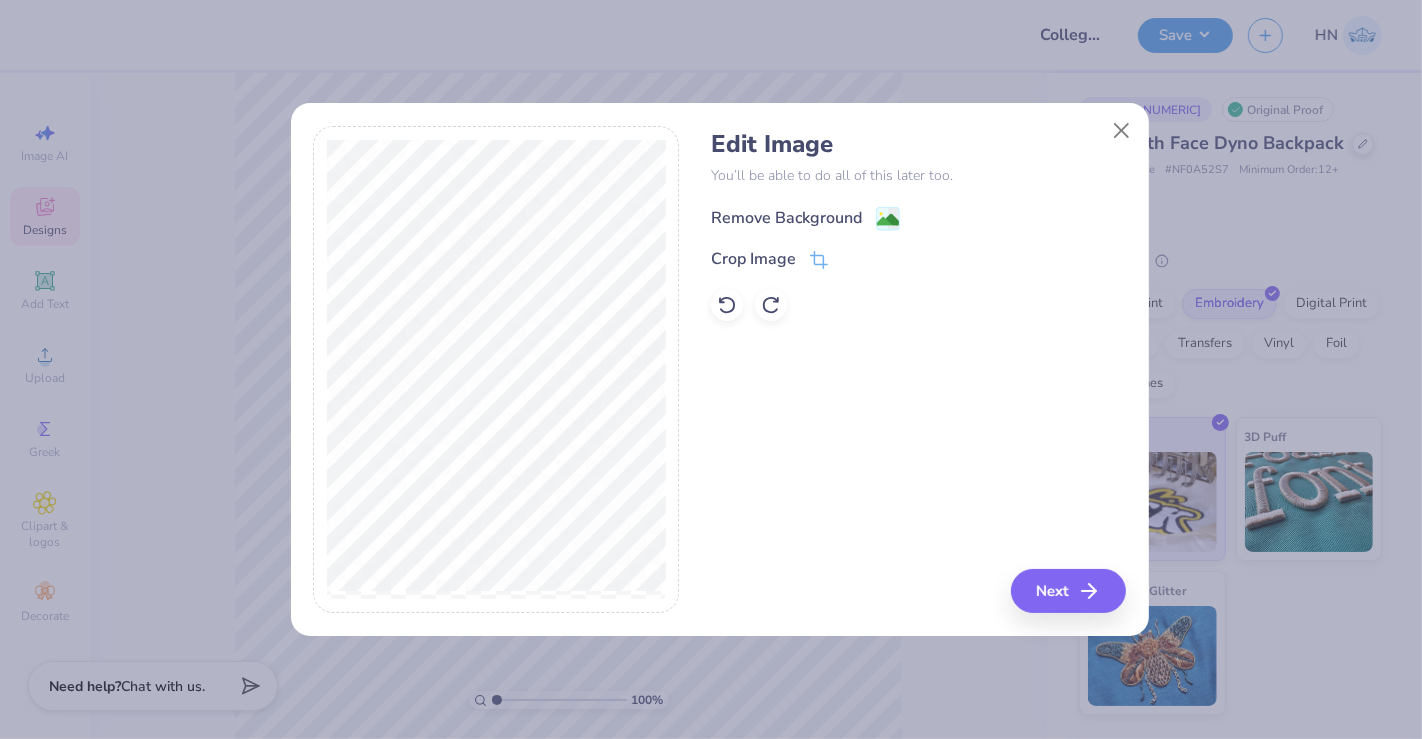 click 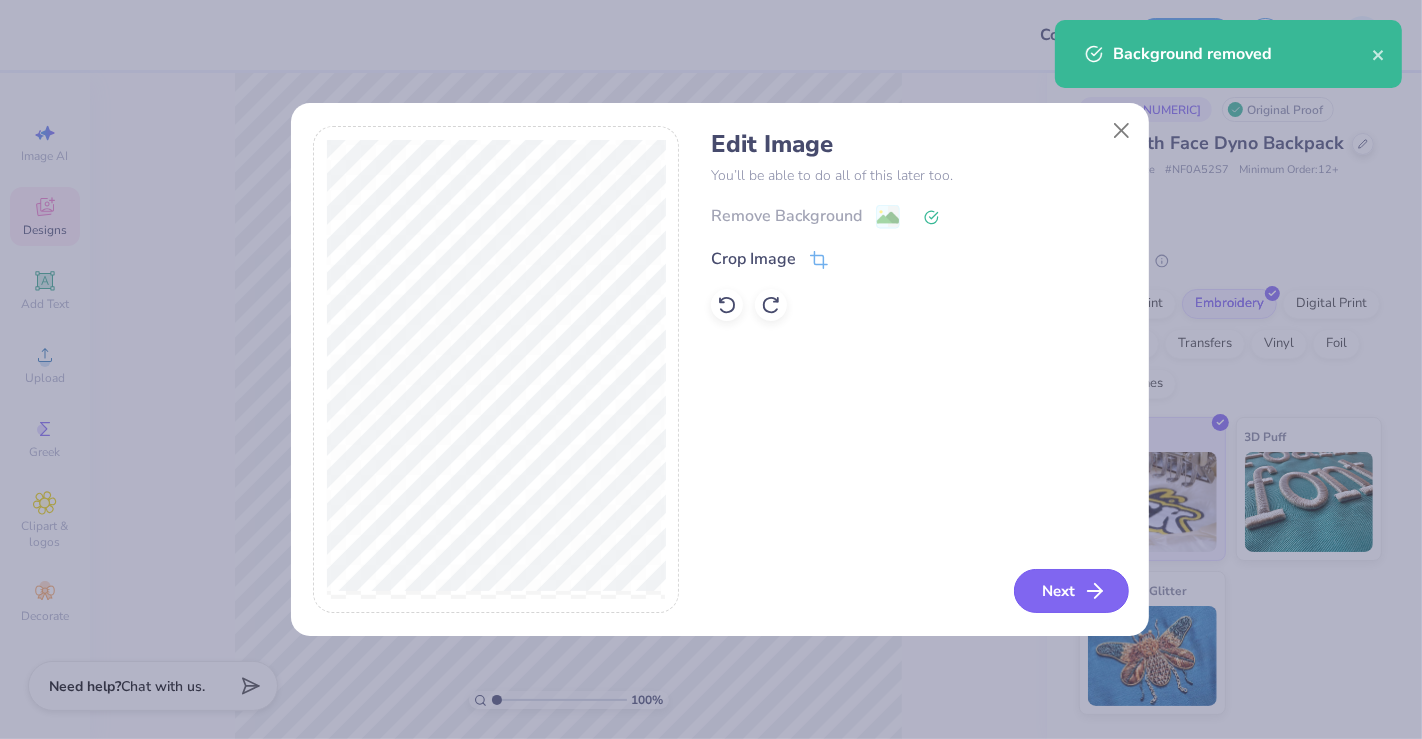 click on "Next" at bounding box center (1071, 591) 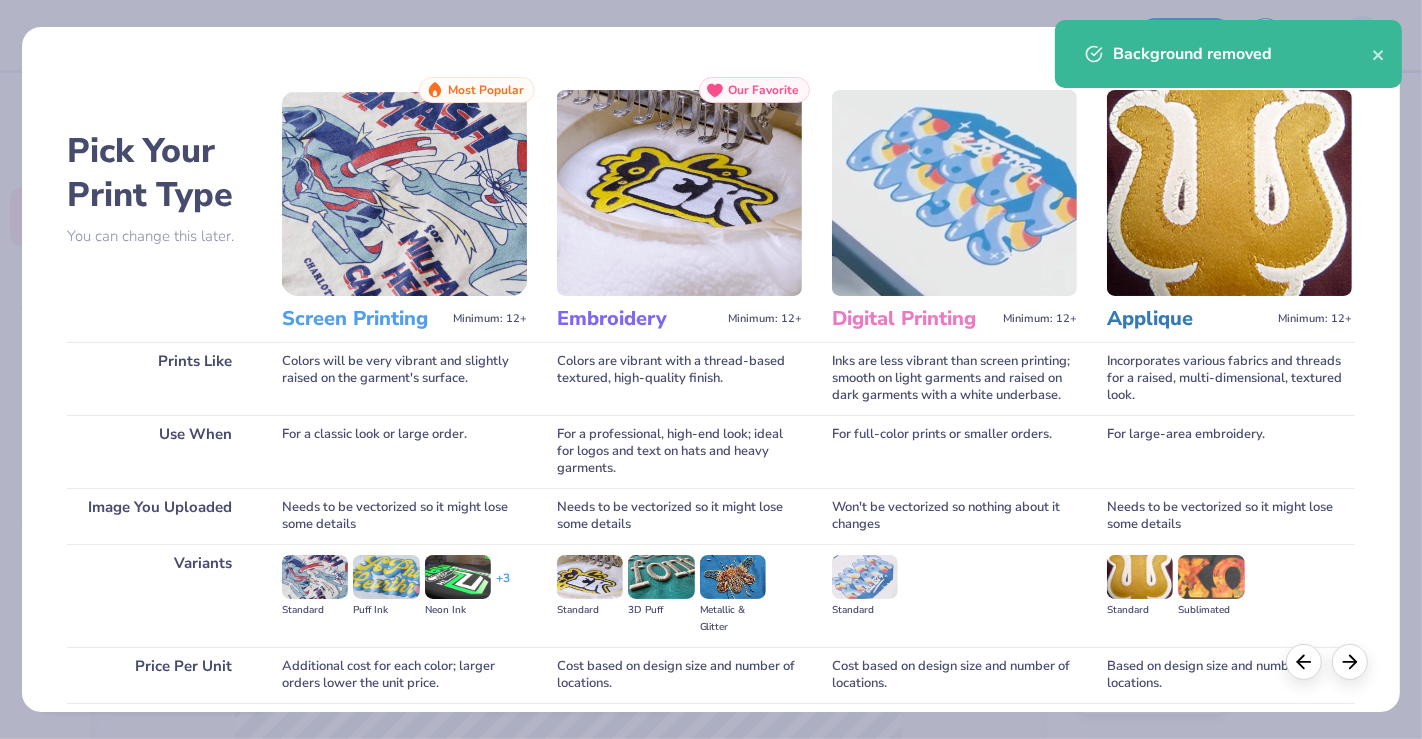 scroll, scrollTop: 157, scrollLeft: 0, axis: vertical 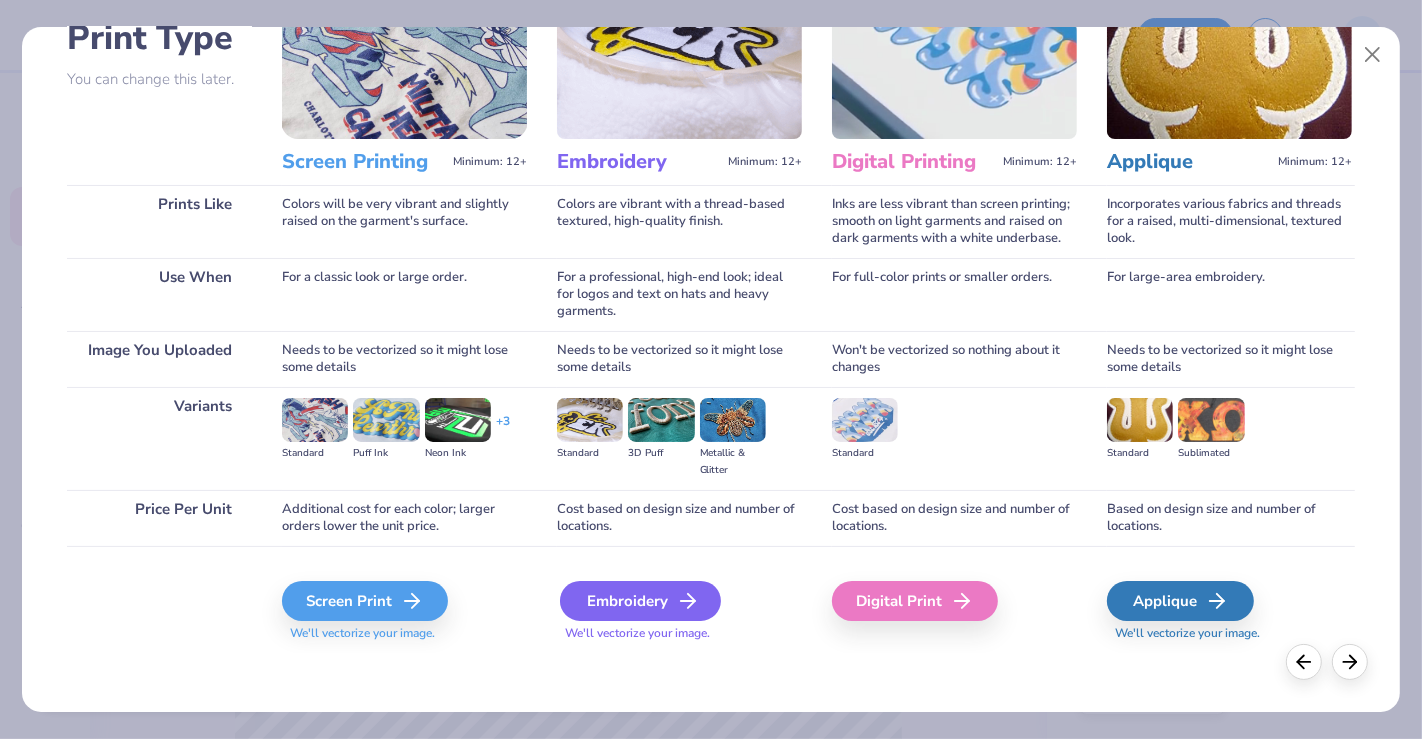 click on "Embroidery" at bounding box center [640, 601] 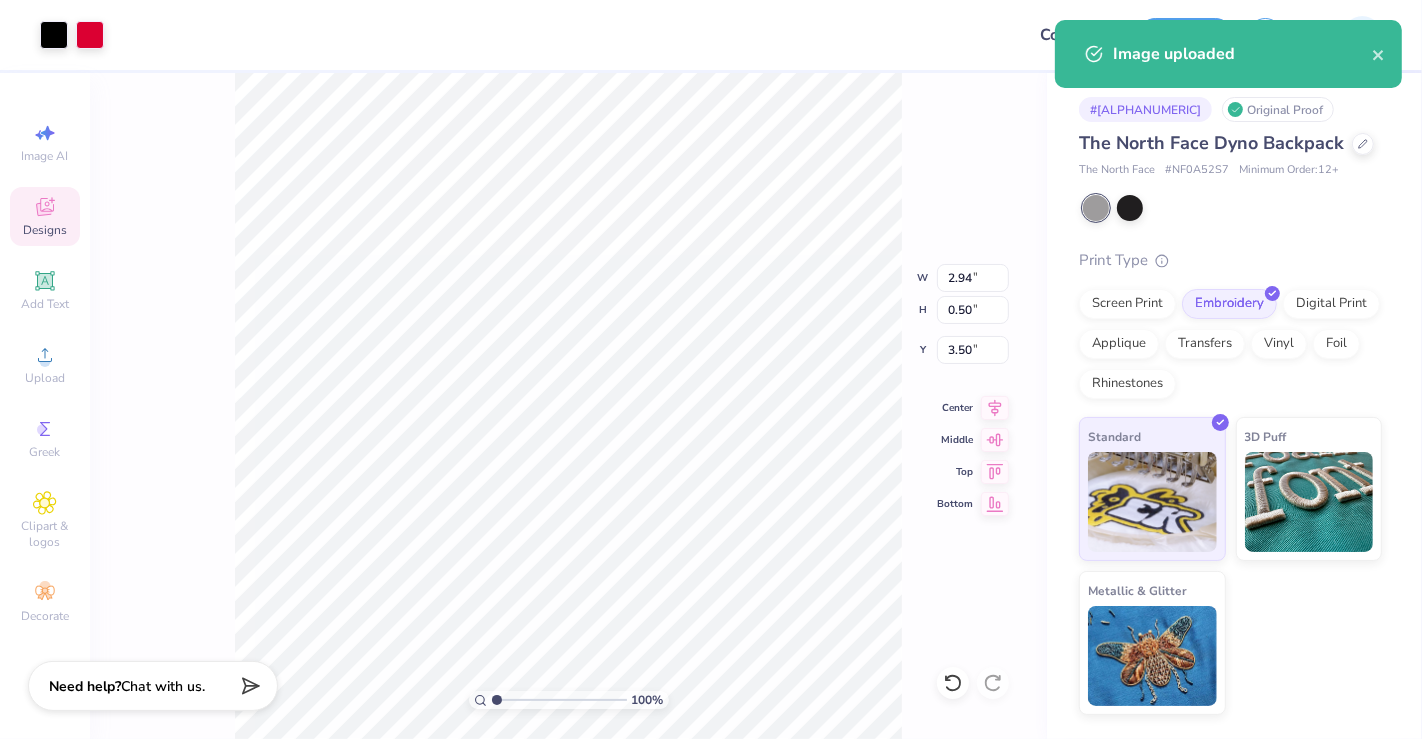 type on "3.45" 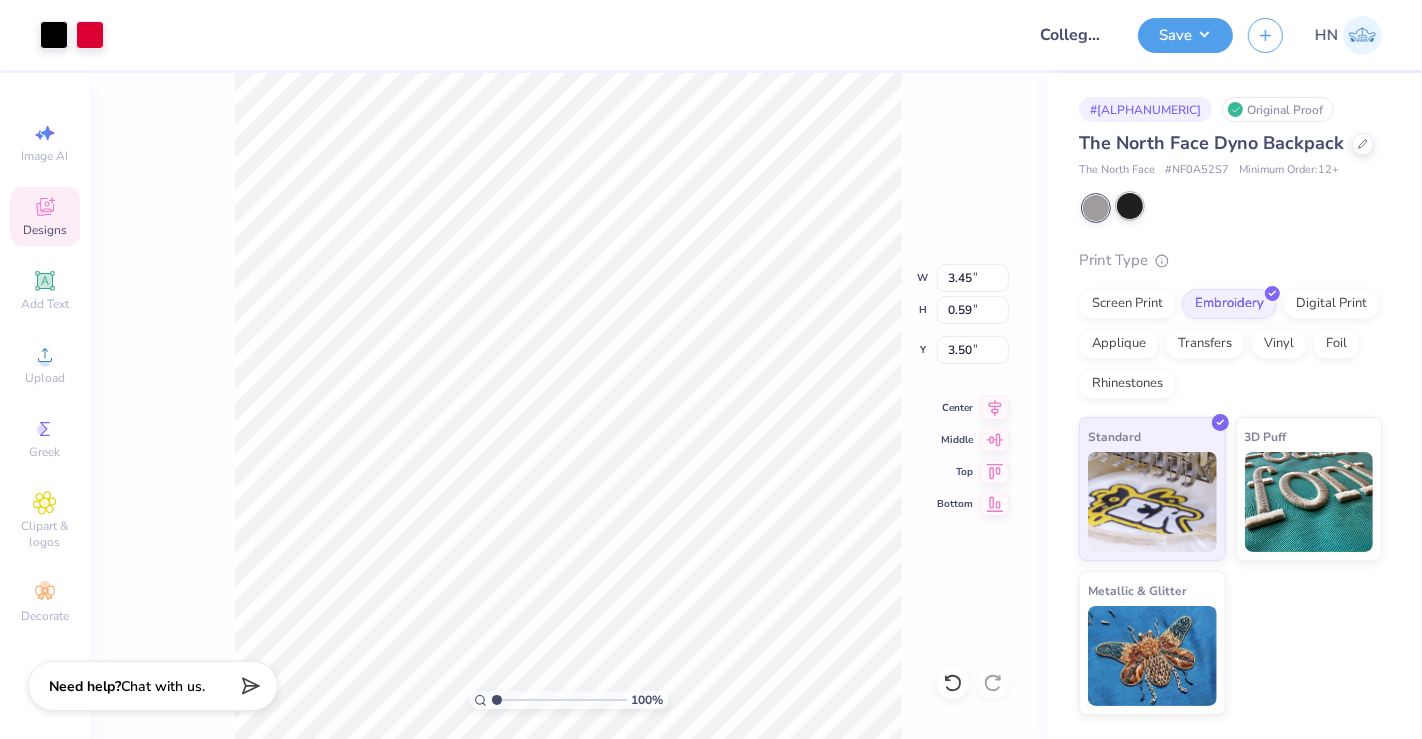 click at bounding box center (1130, 206) 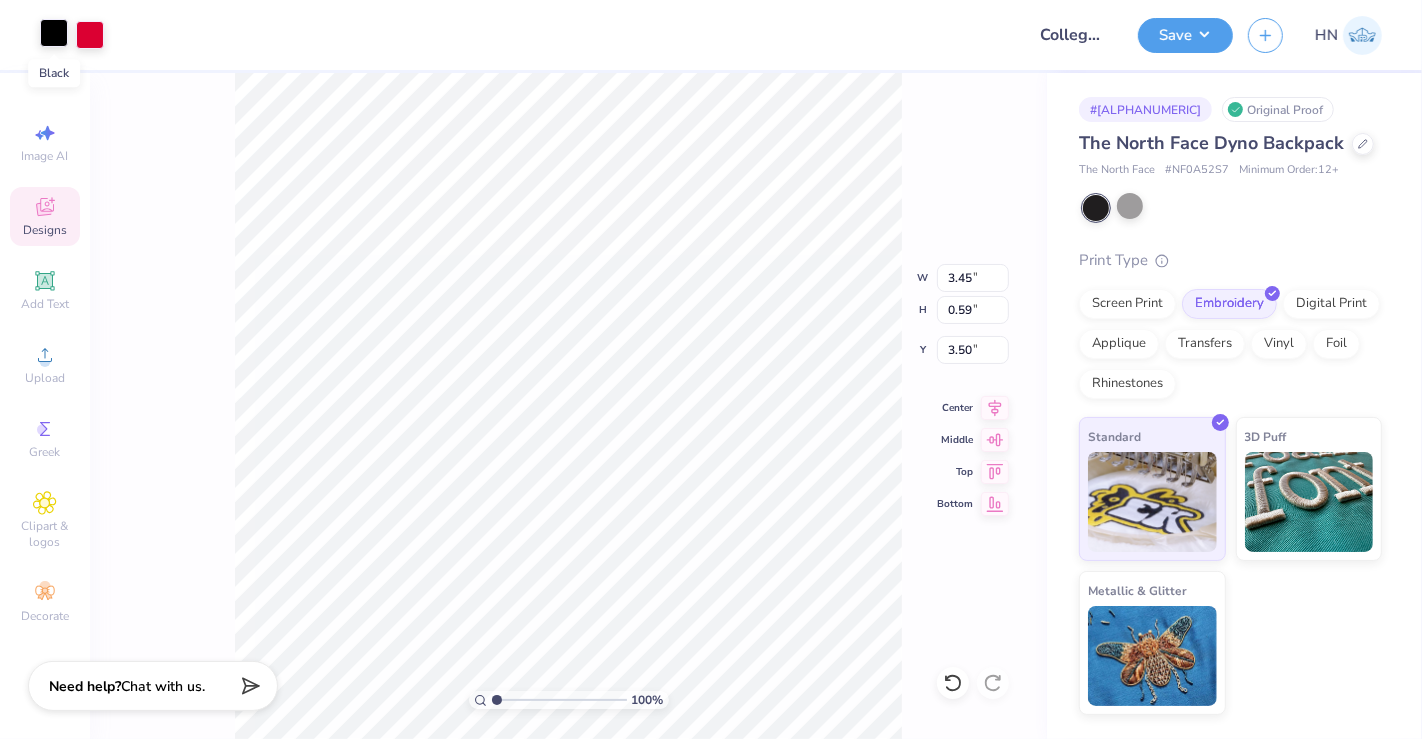 click at bounding box center (54, 33) 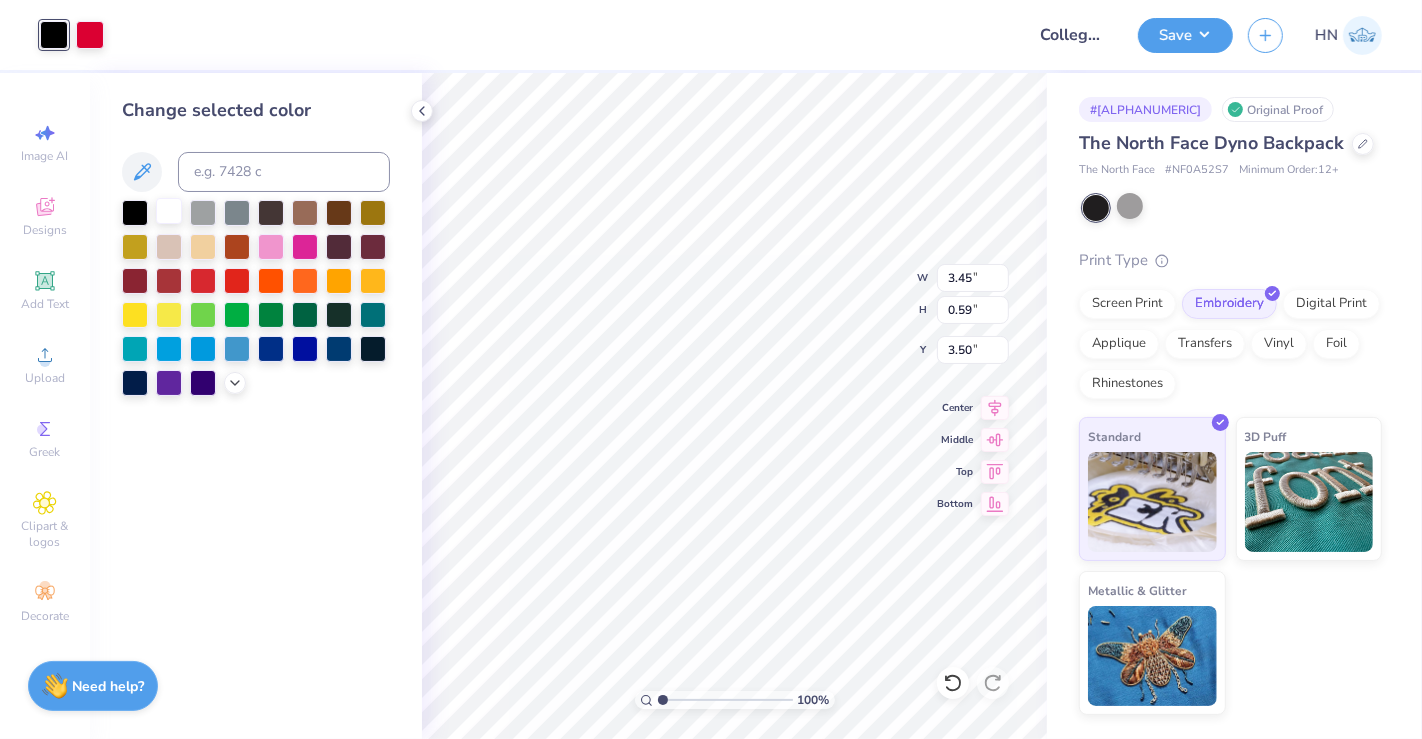 click at bounding box center [169, 211] 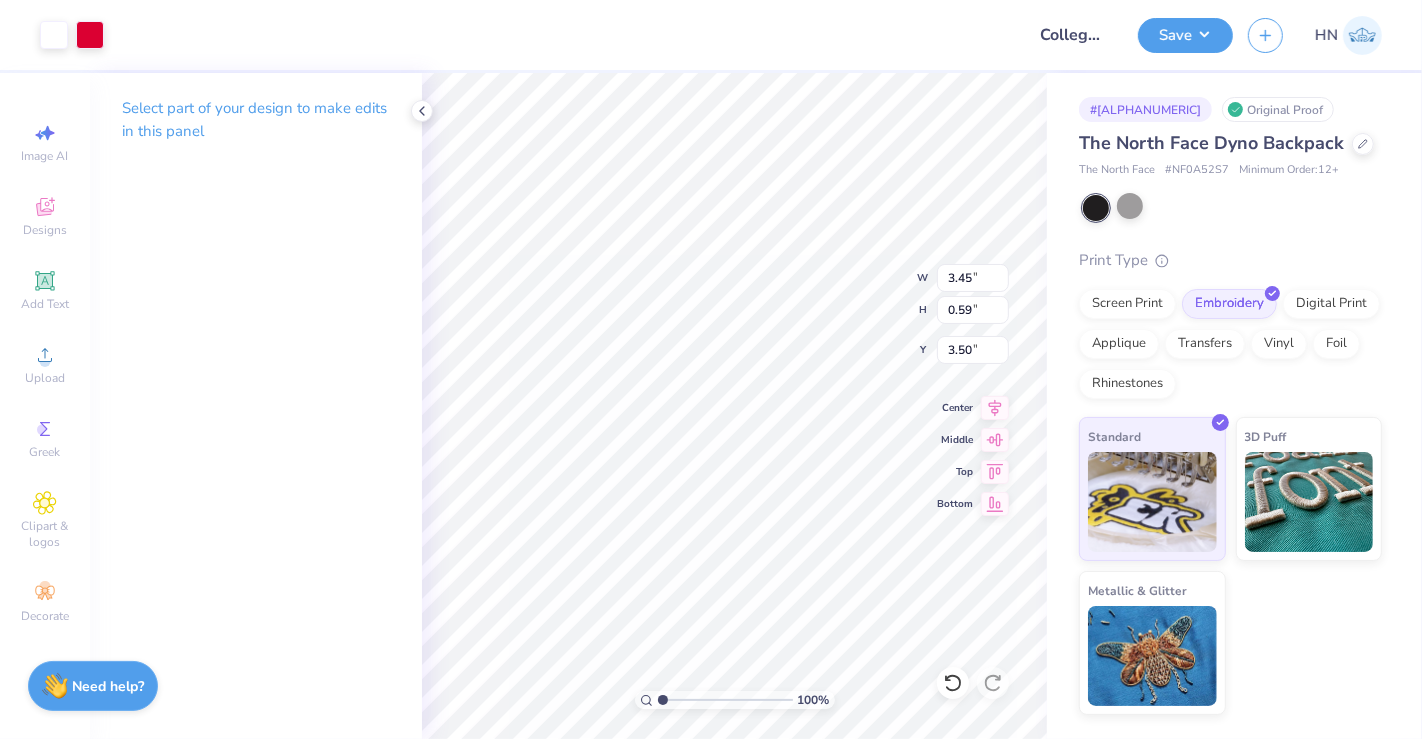 type on "4.36" 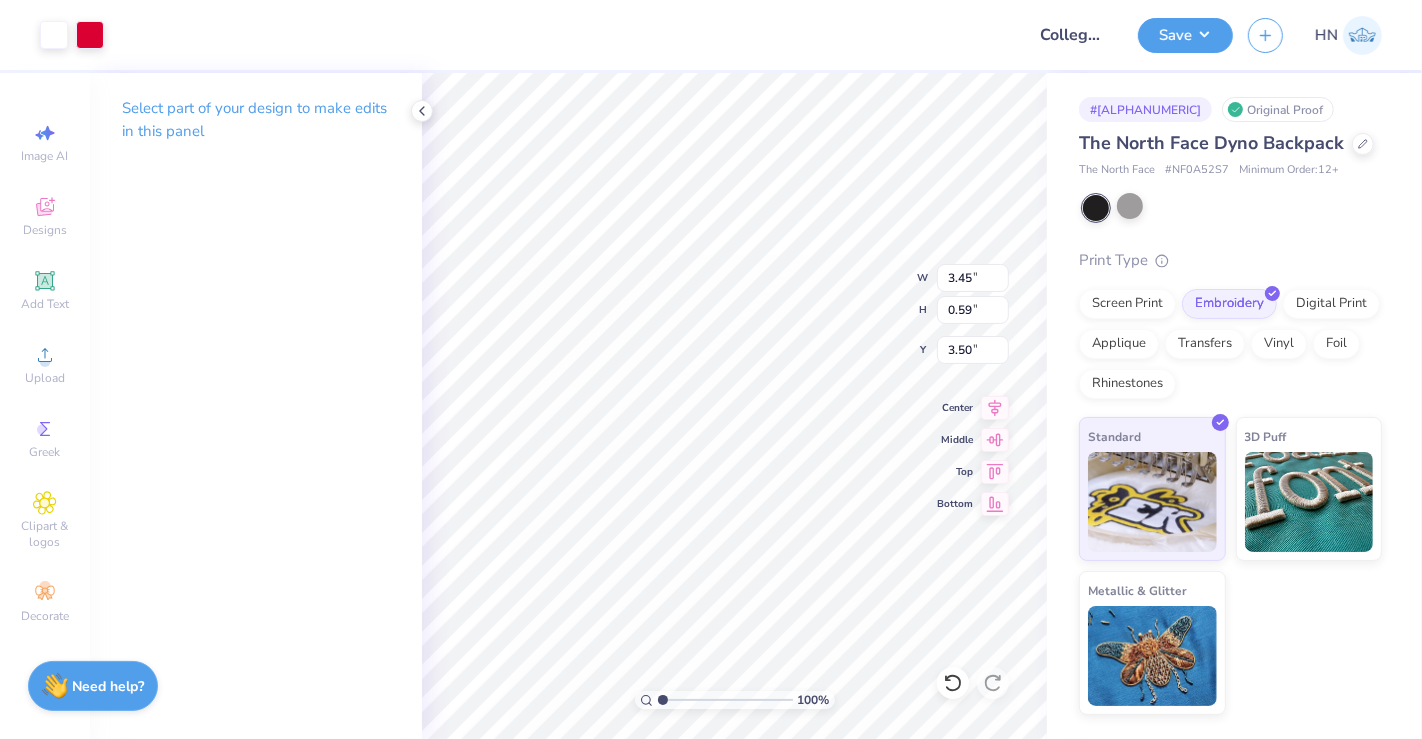 type on "0.75" 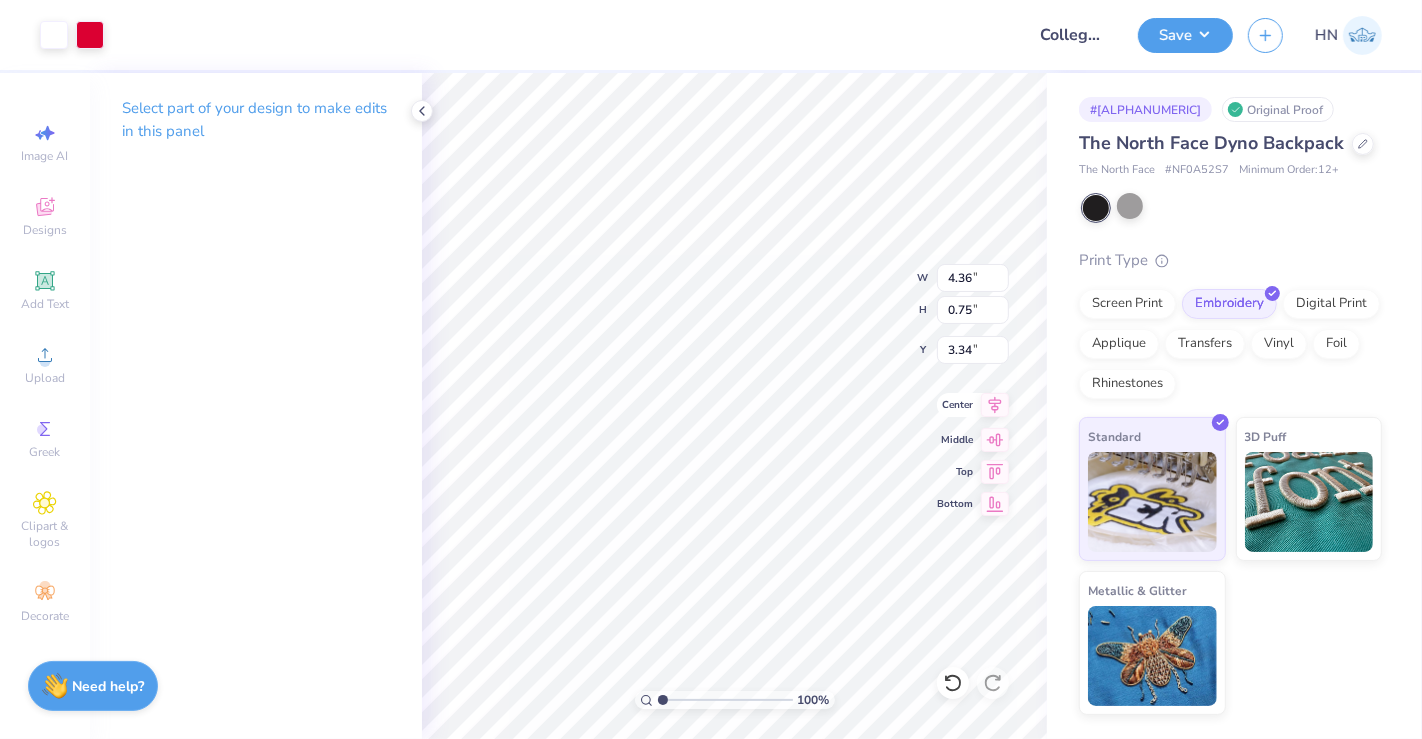 drag, startPoint x: 997, startPoint y: 395, endPoint x: 990, endPoint y: 411, distance: 17.464249 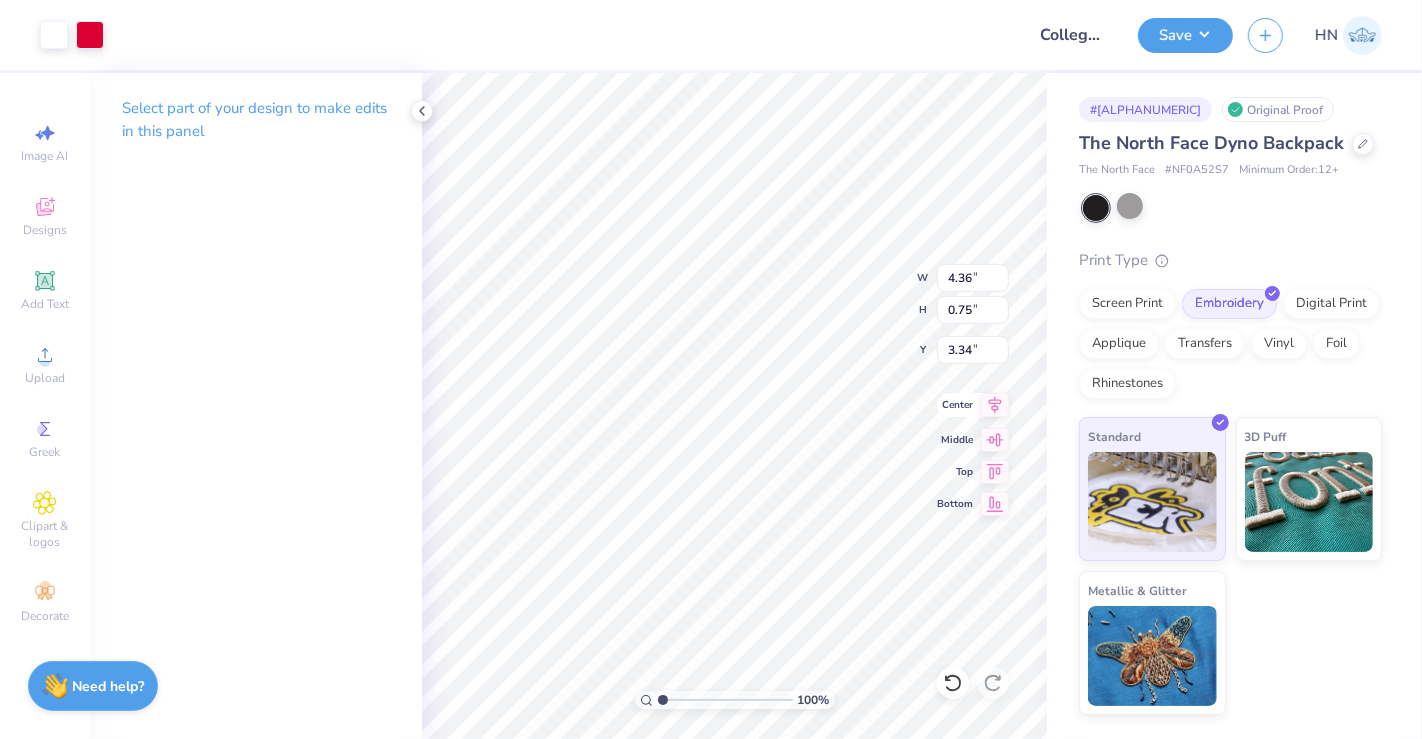 click 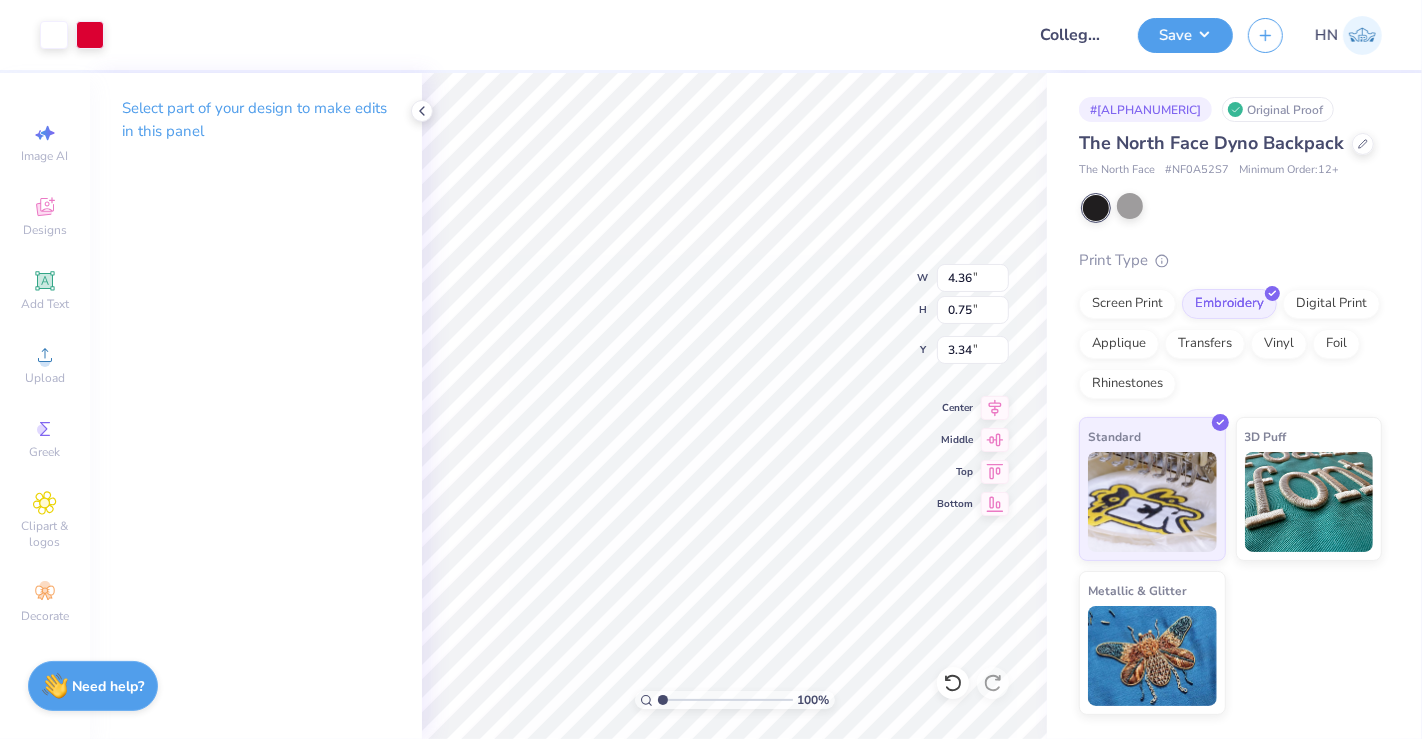 type on "4.21" 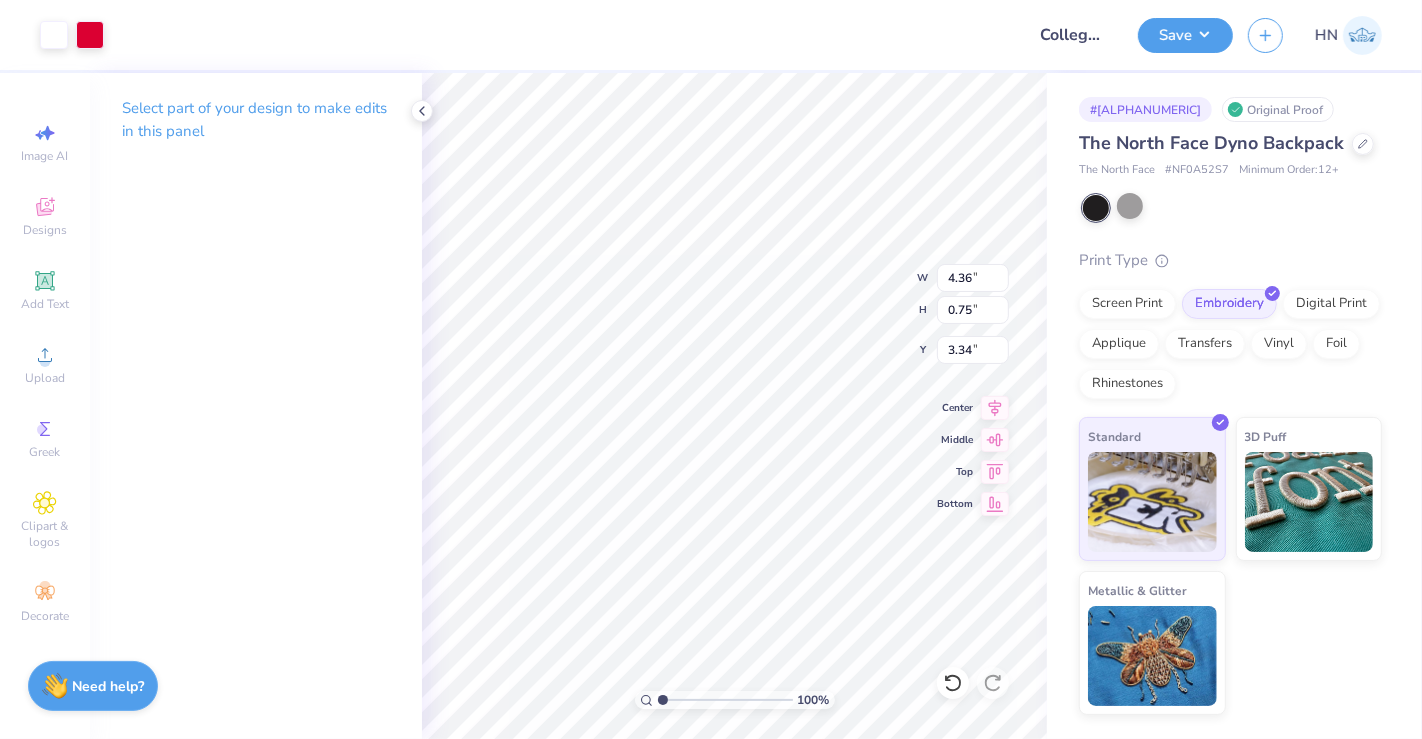 type on "0.72" 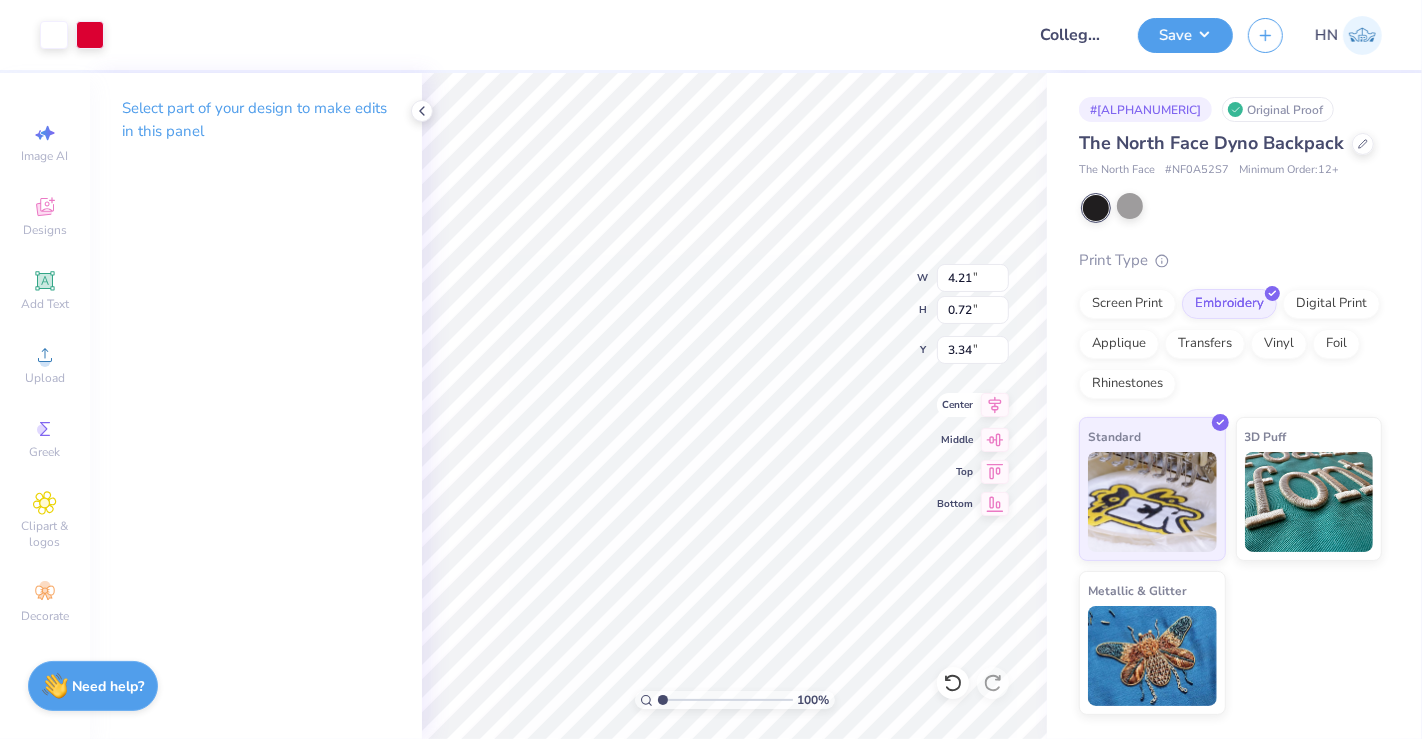 click 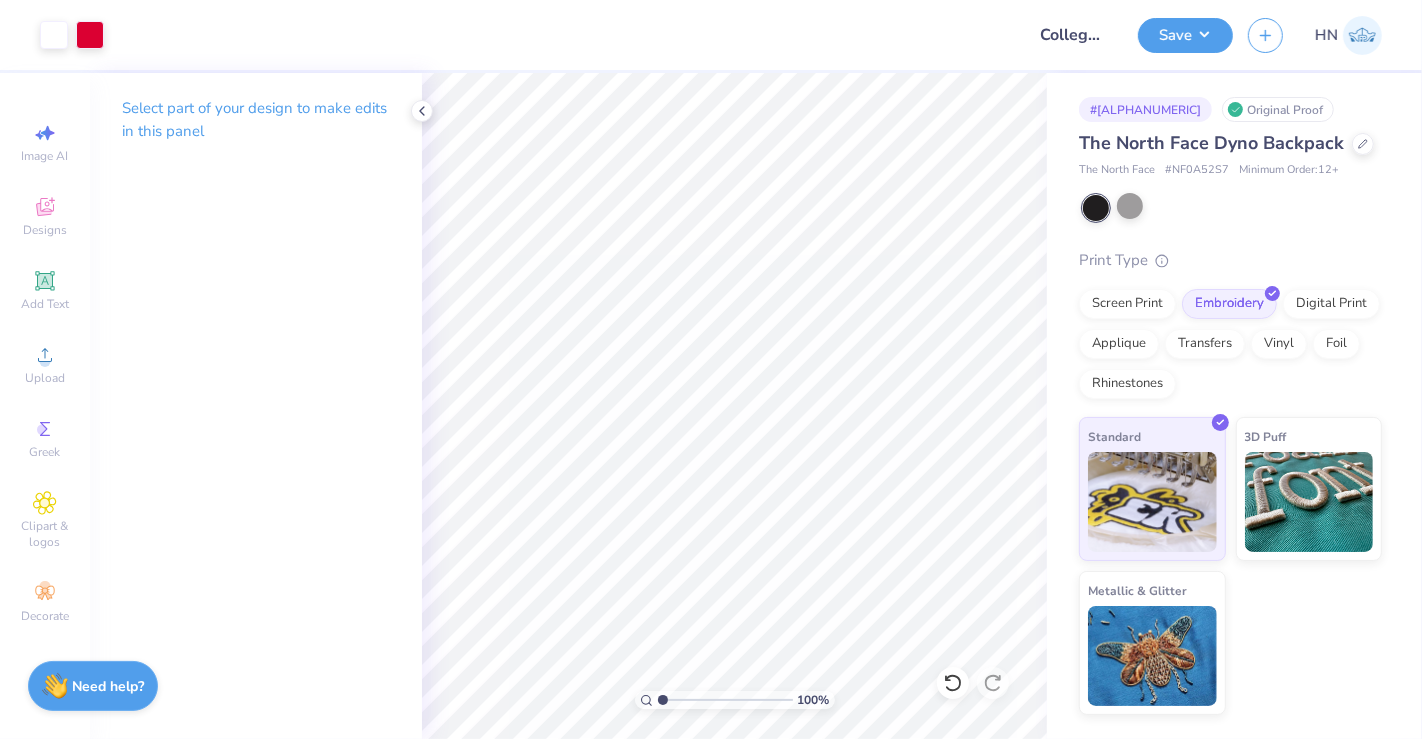 click on "Save HN" at bounding box center [1280, 35] 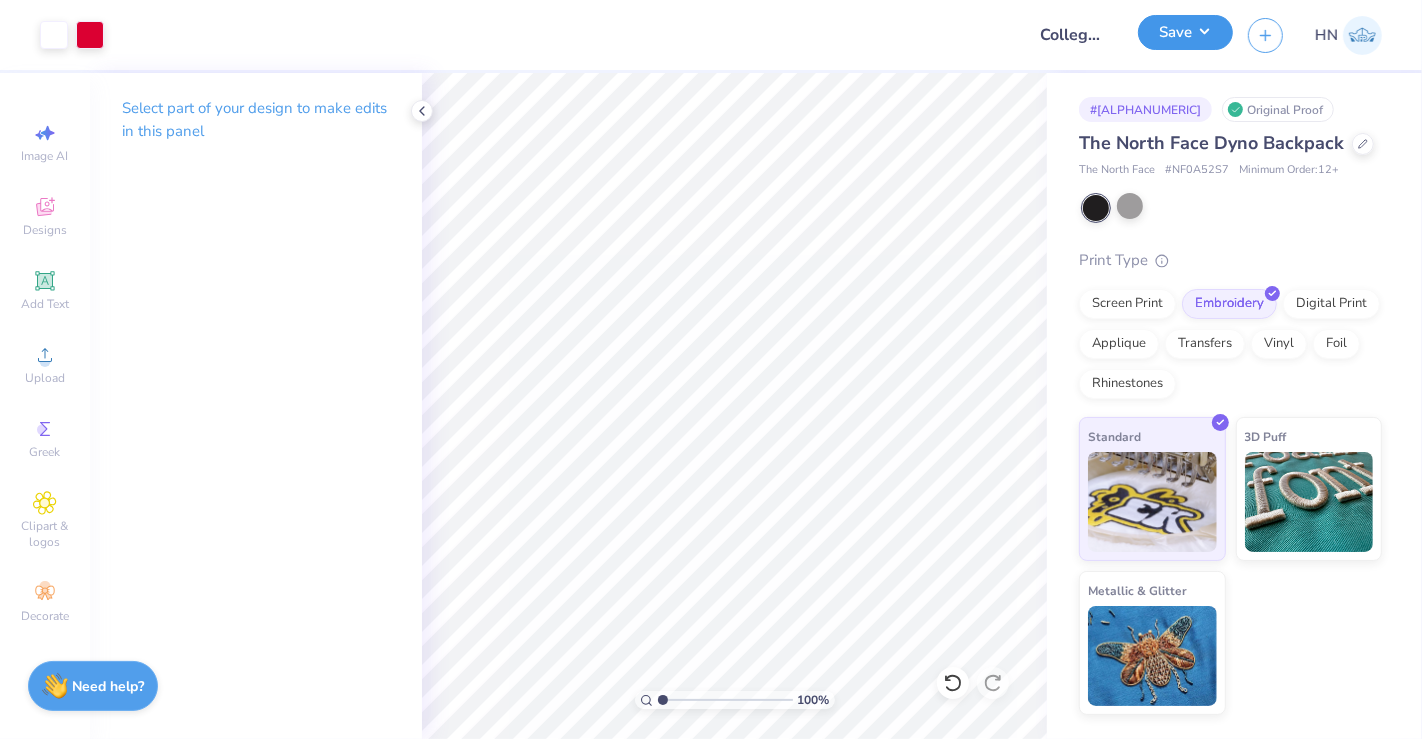 click on "Save" at bounding box center [1185, 32] 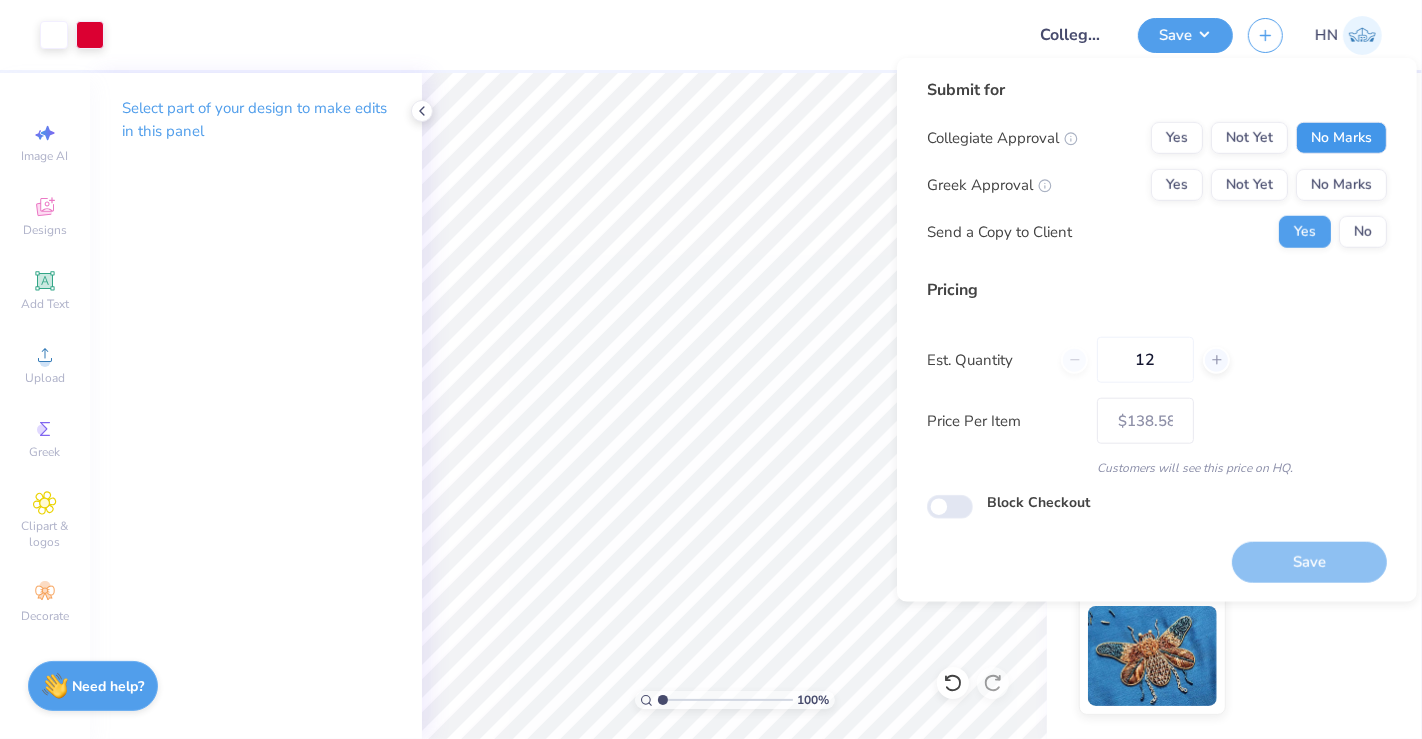click on "No Marks" at bounding box center (1341, 138) 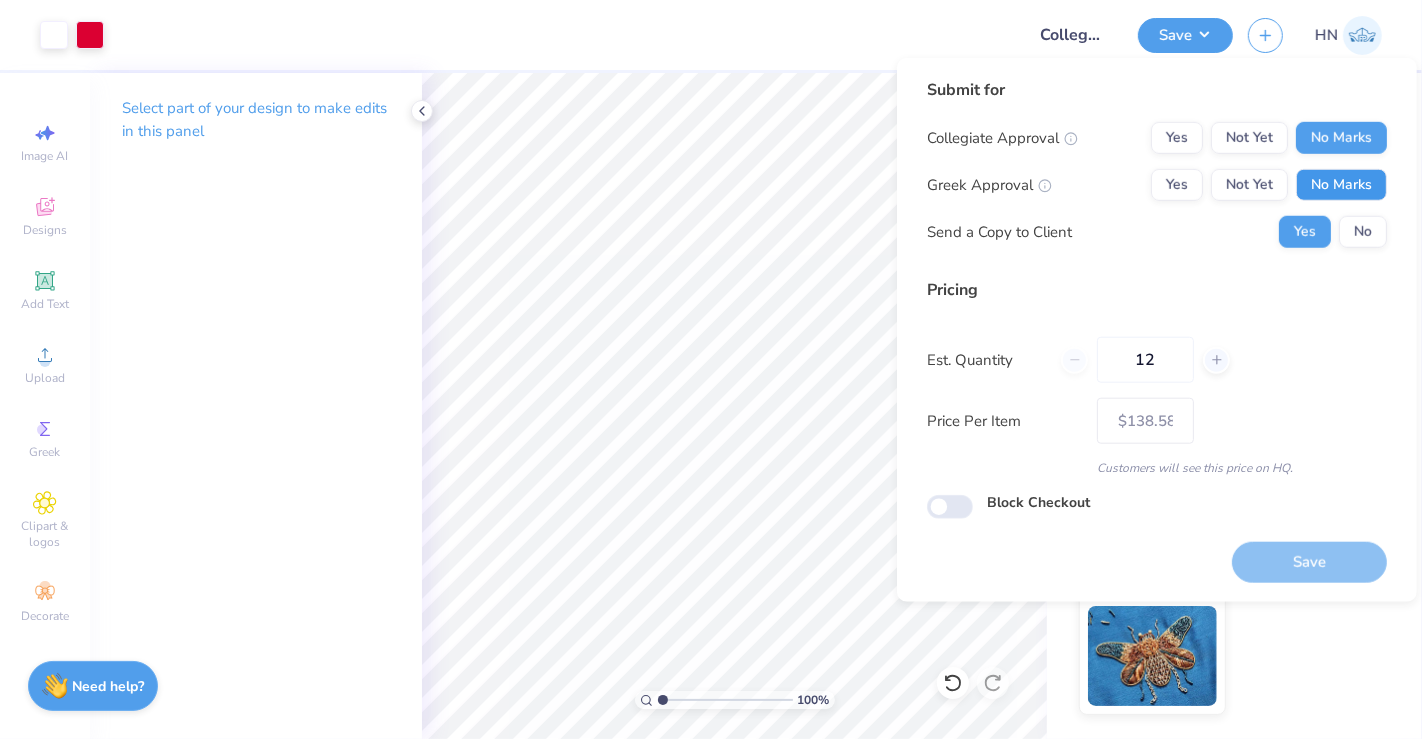 click on "No Marks" at bounding box center [1341, 185] 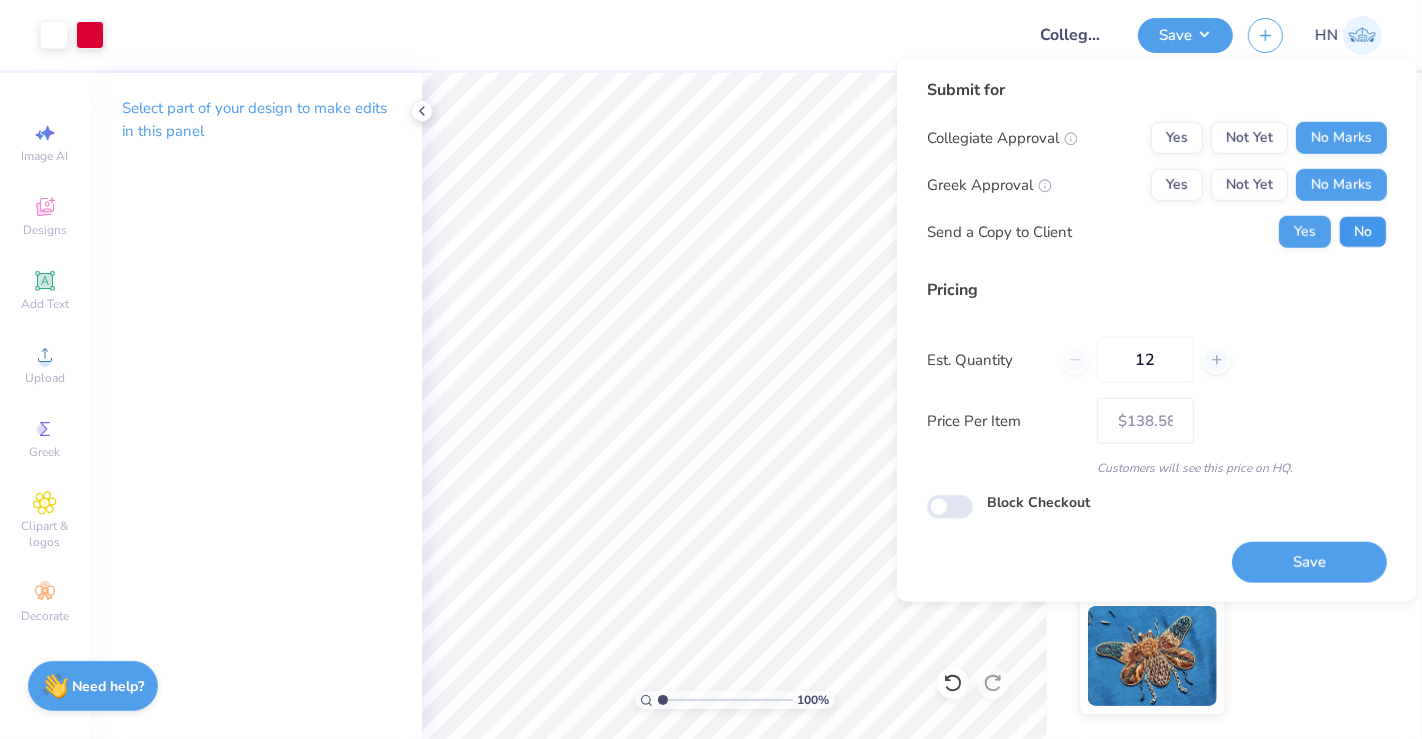click on "No" at bounding box center [1363, 232] 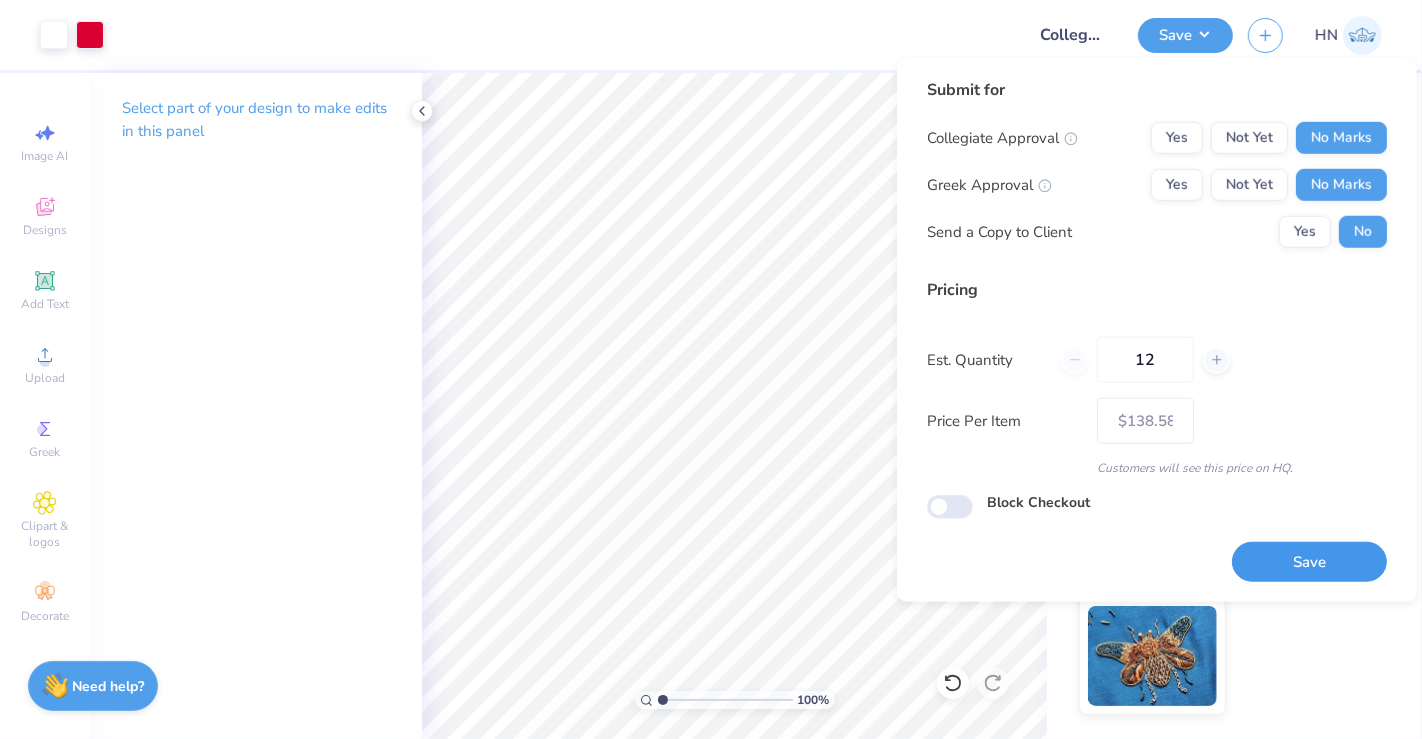 click on "Save" at bounding box center (1309, 562) 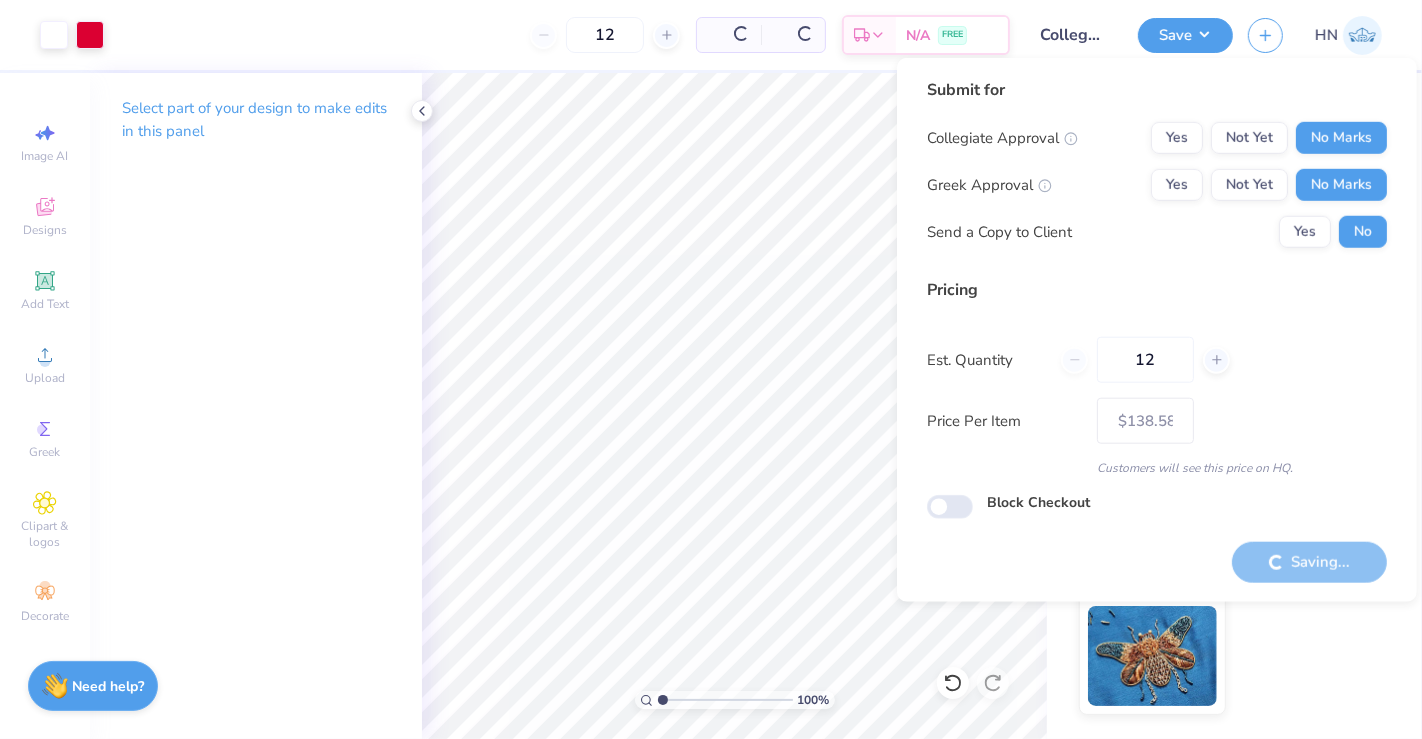 type on "– –" 